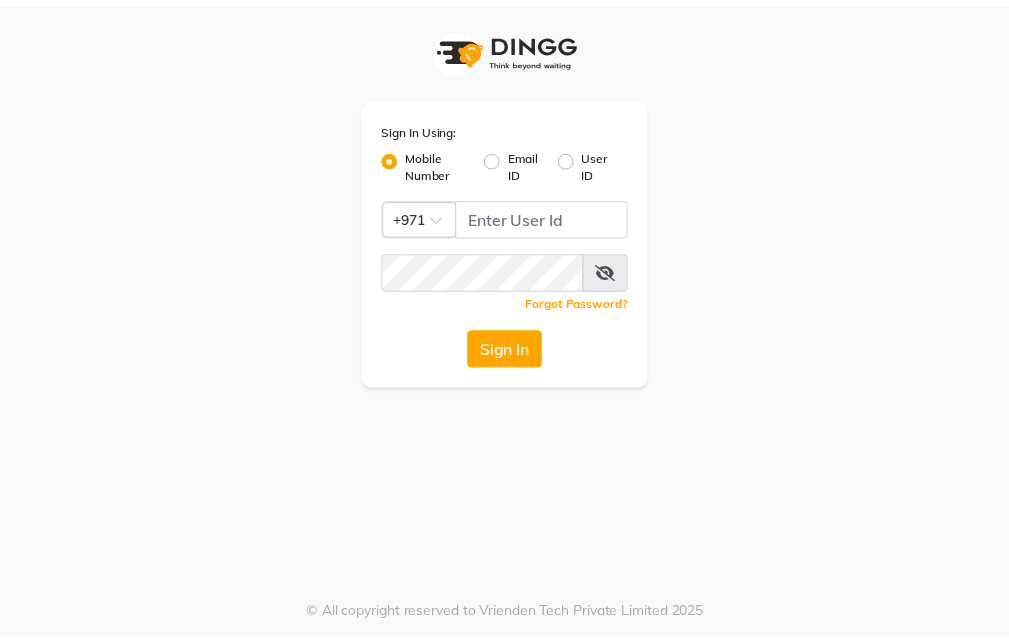 scroll, scrollTop: 0, scrollLeft: 0, axis: both 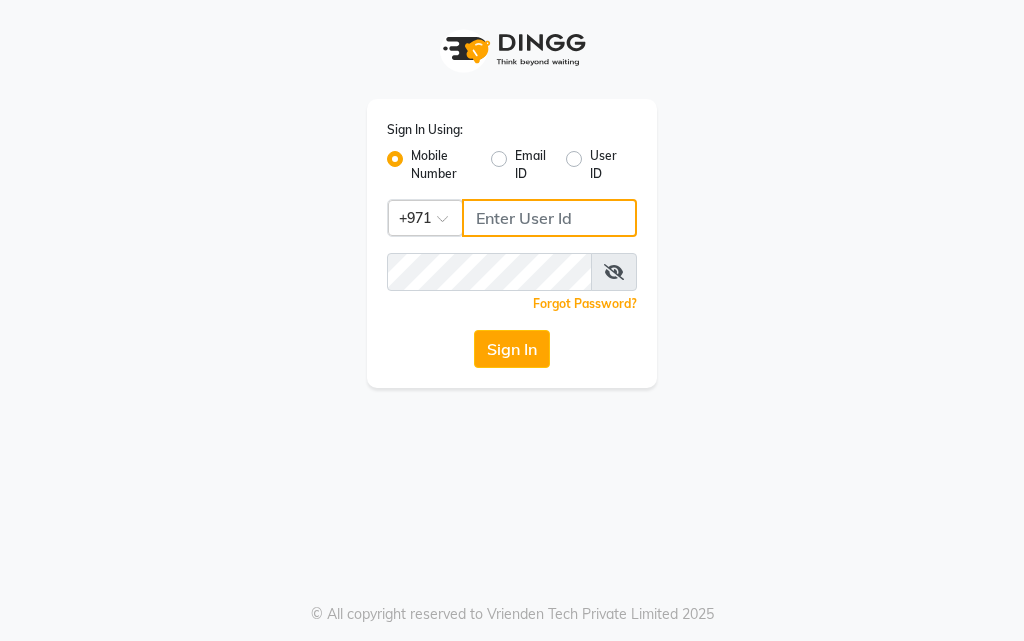 click 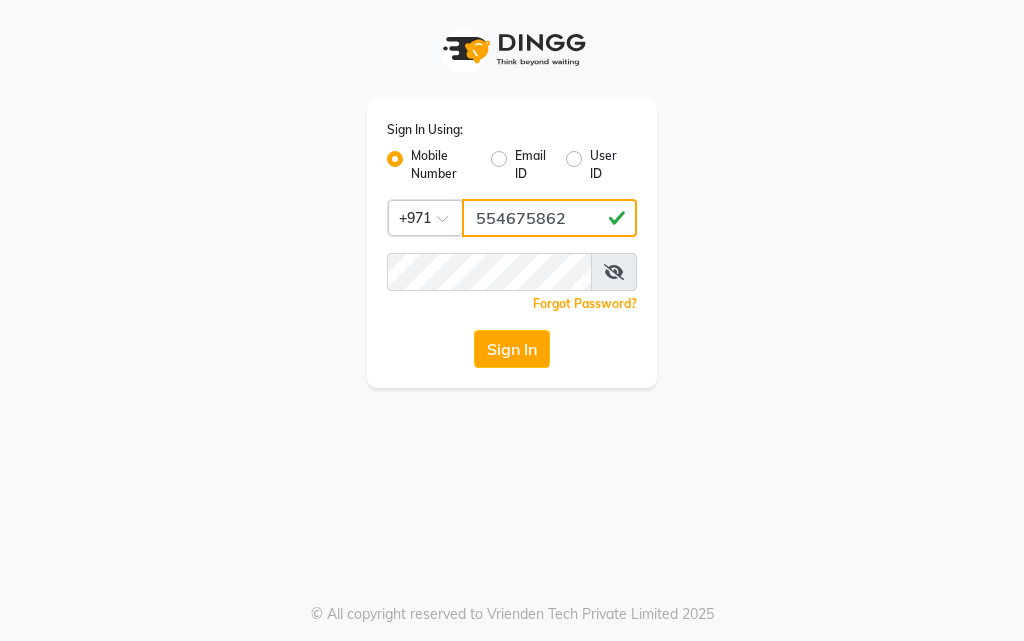 type on "554675862" 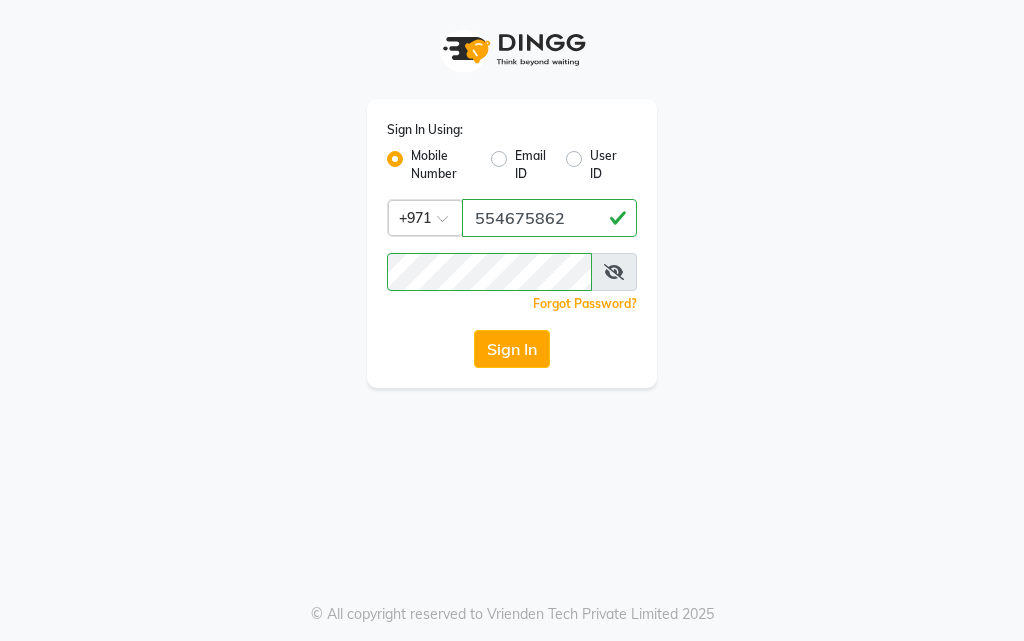 click at bounding box center [614, 272] 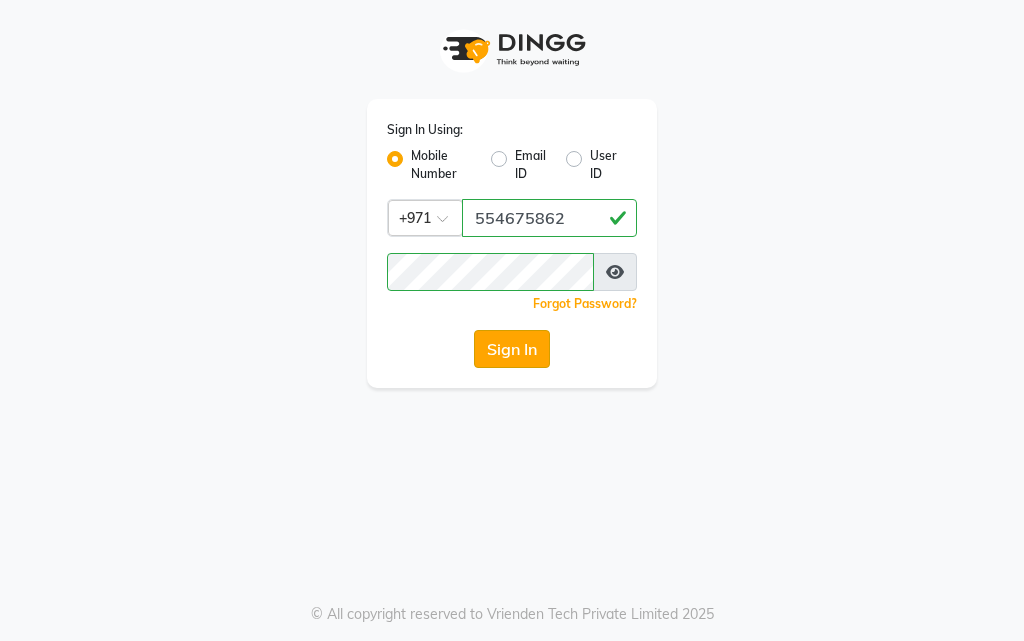 click on "Sign In" 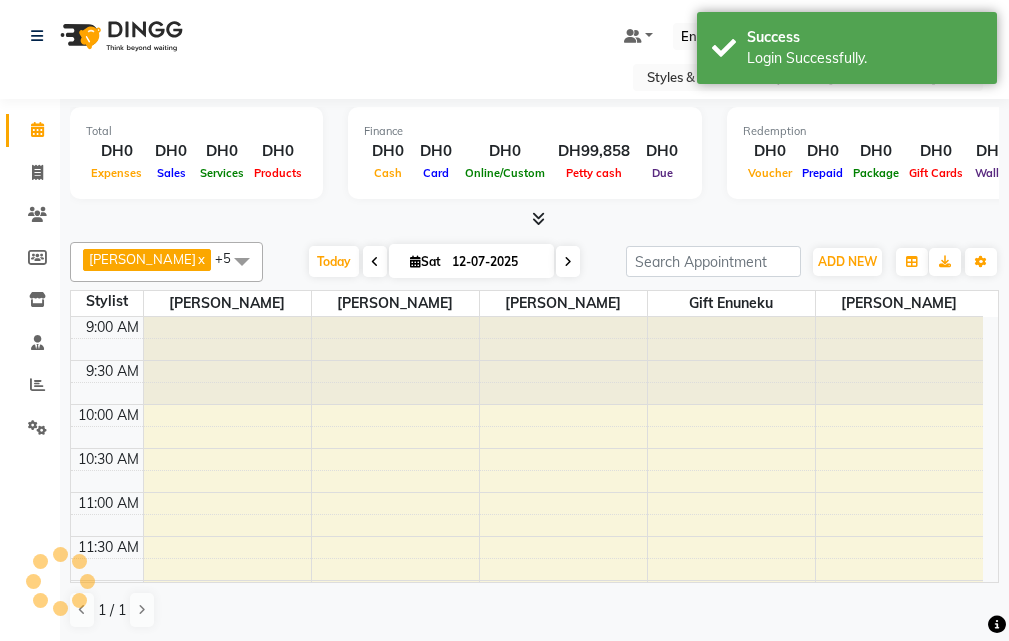 scroll, scrollTop: 0, scrollLeft: 0, axis: both 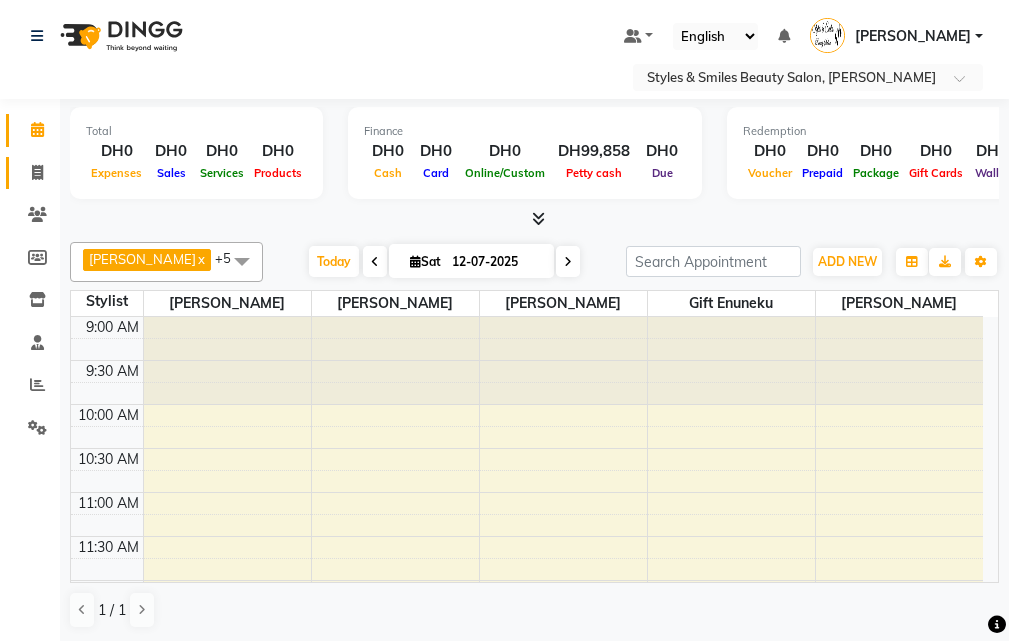 click 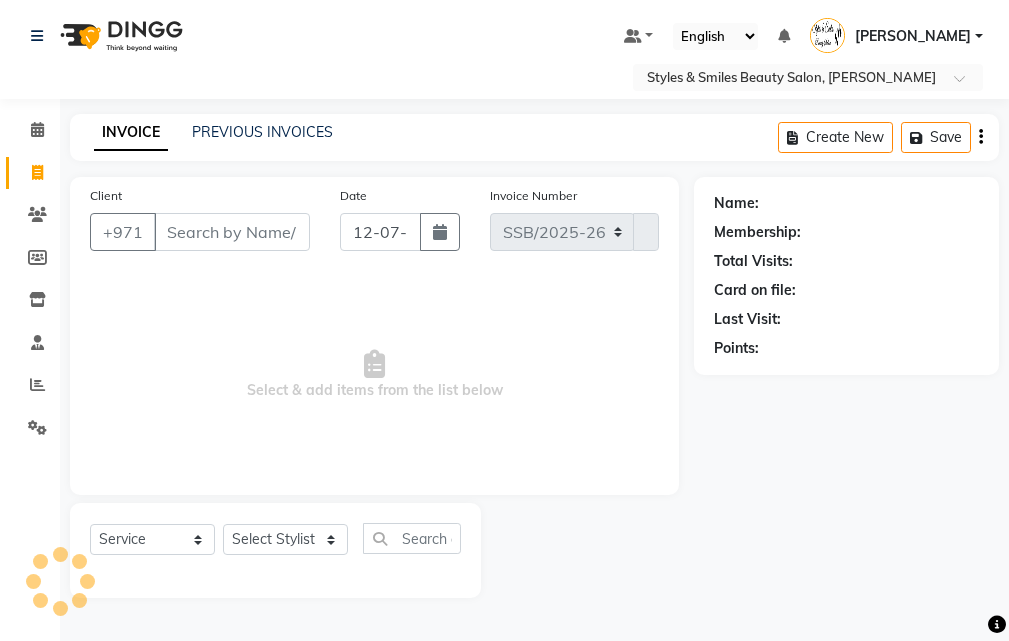 select on "4038" 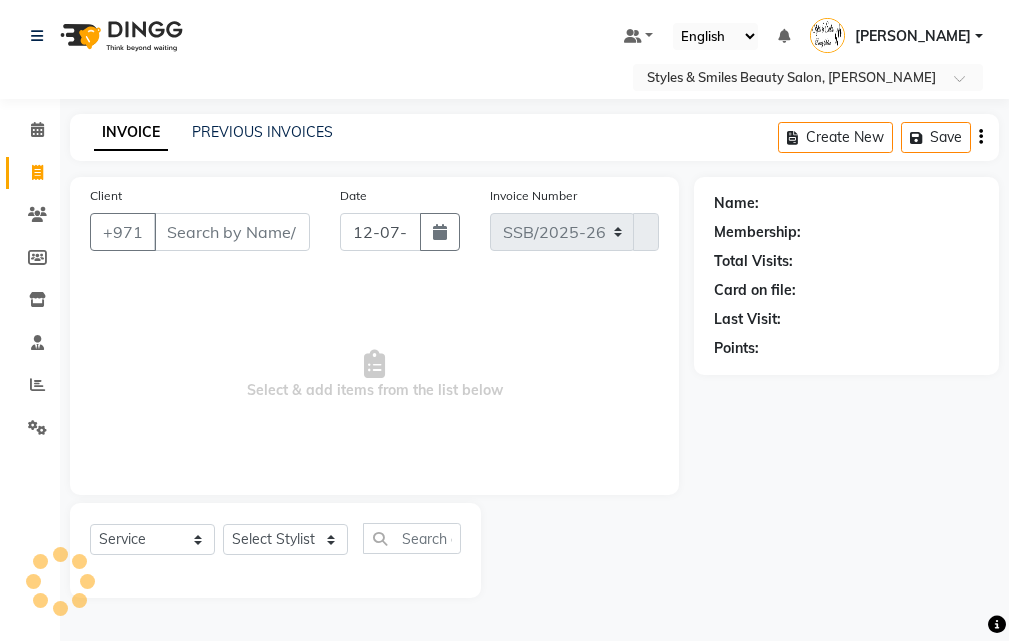 type on "0203" 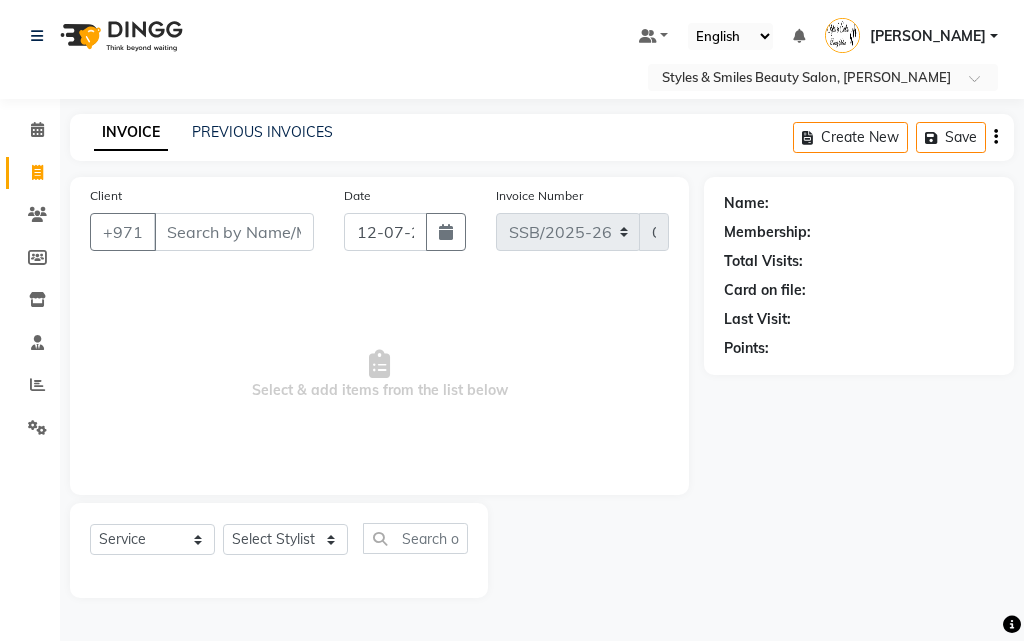 select on "product" 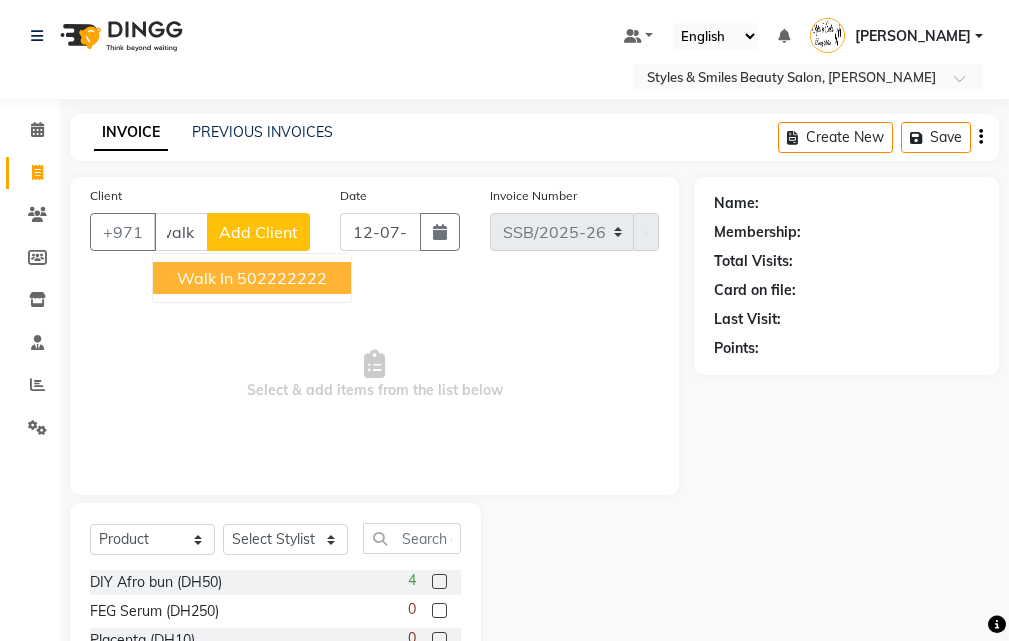 scroll, scrollTop: 0, scrollLeft: 22, axis: horizontal 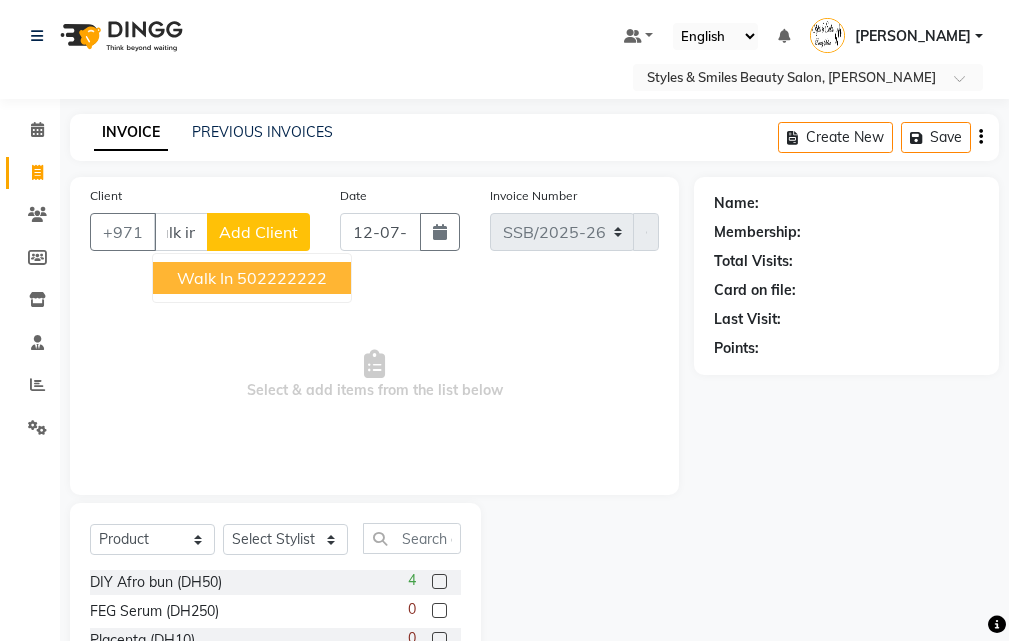 click on "502222222" at bounding box center [282, 278] 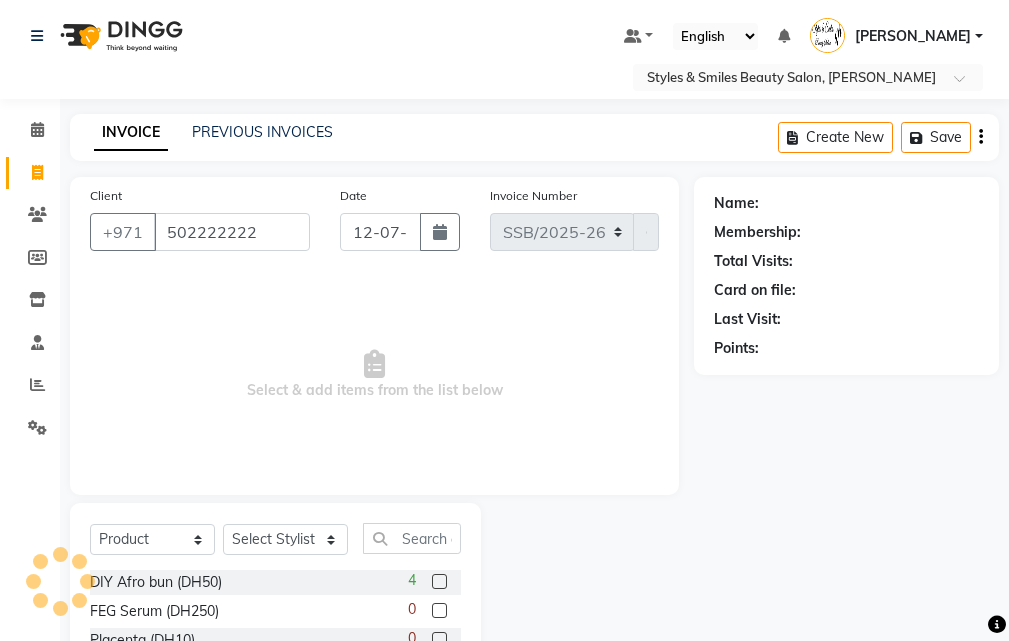 scroll, scrollTop: 0, scrollLeft: 0, axis: both 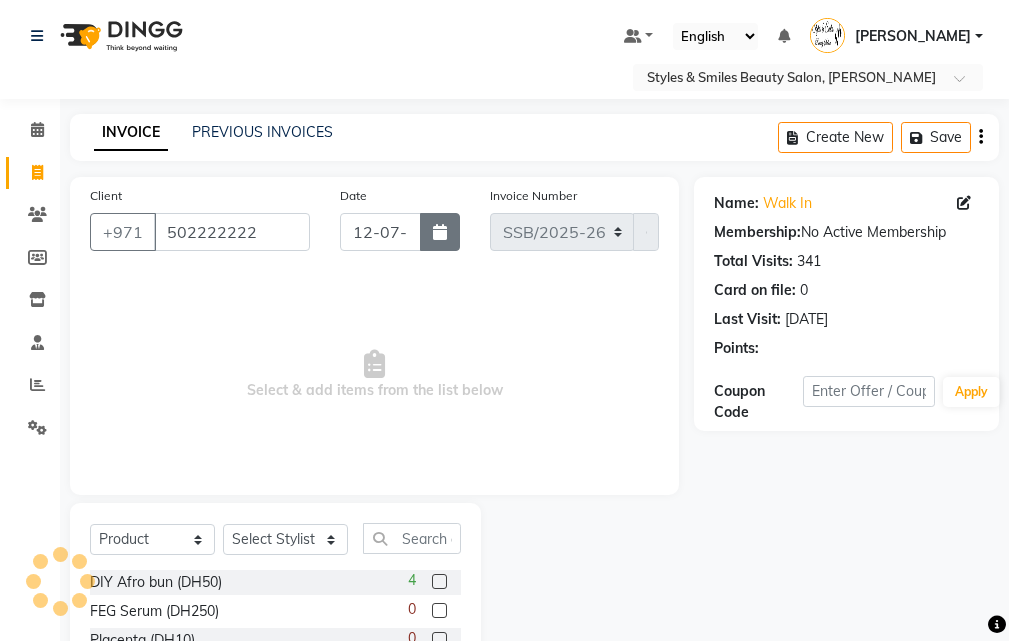 click 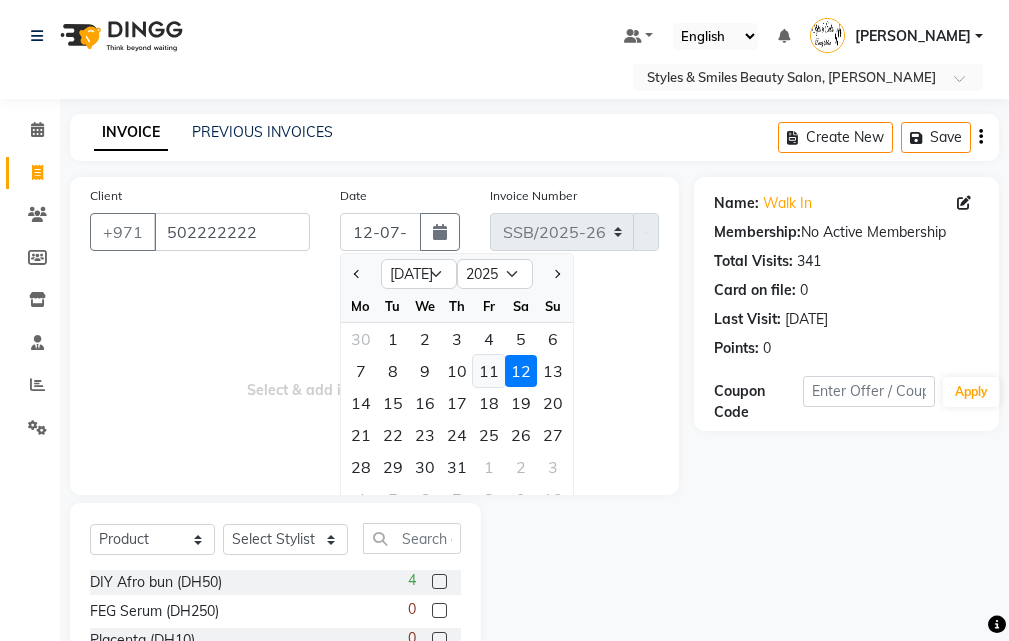 click on "11" 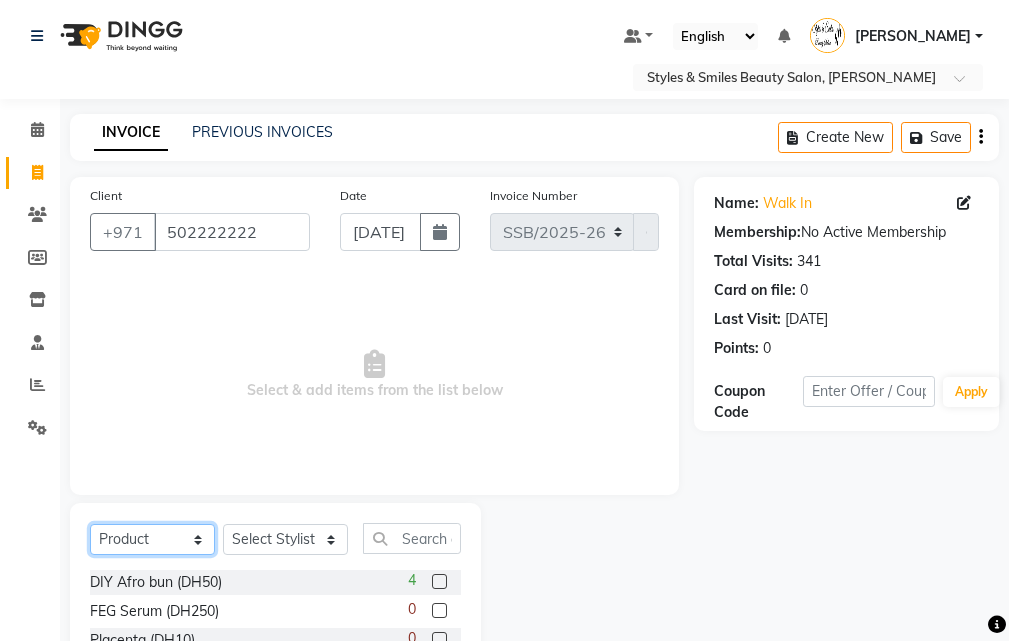 click on "Select  Service  Product  Membership  Package Voucher Prepaid Gift Card" 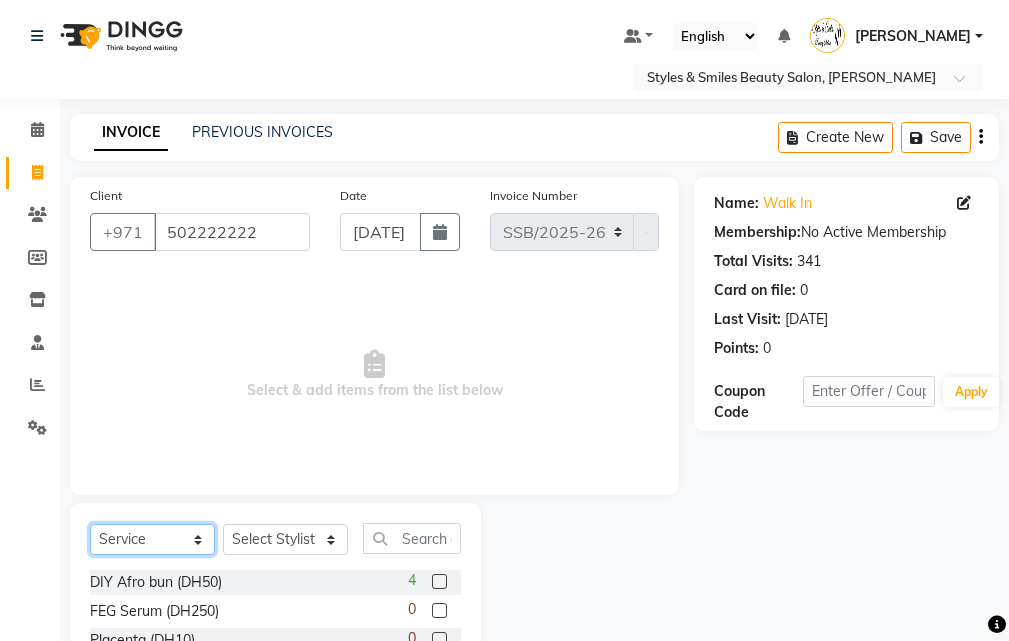 click on "Select  Service  Product  Membership  Package Voucher Prepaid Gift Card" 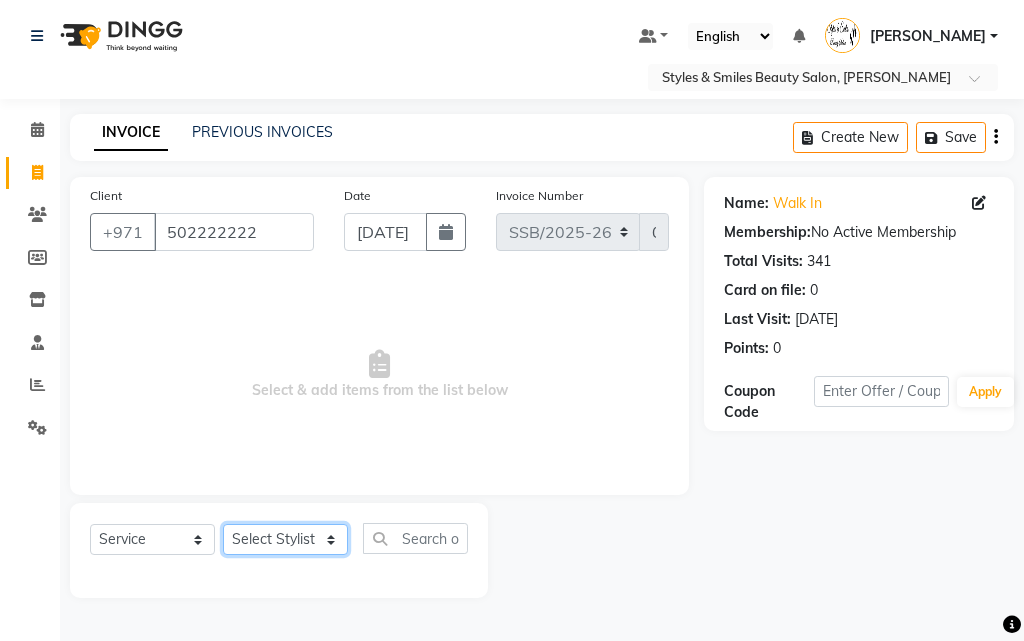 click on "Select Stylist [PERSON_NAME] Gift Enuneku [PERSON_NAME] [PERSON_NAME] [PERSON_NAME] [PERSON_NAME]" 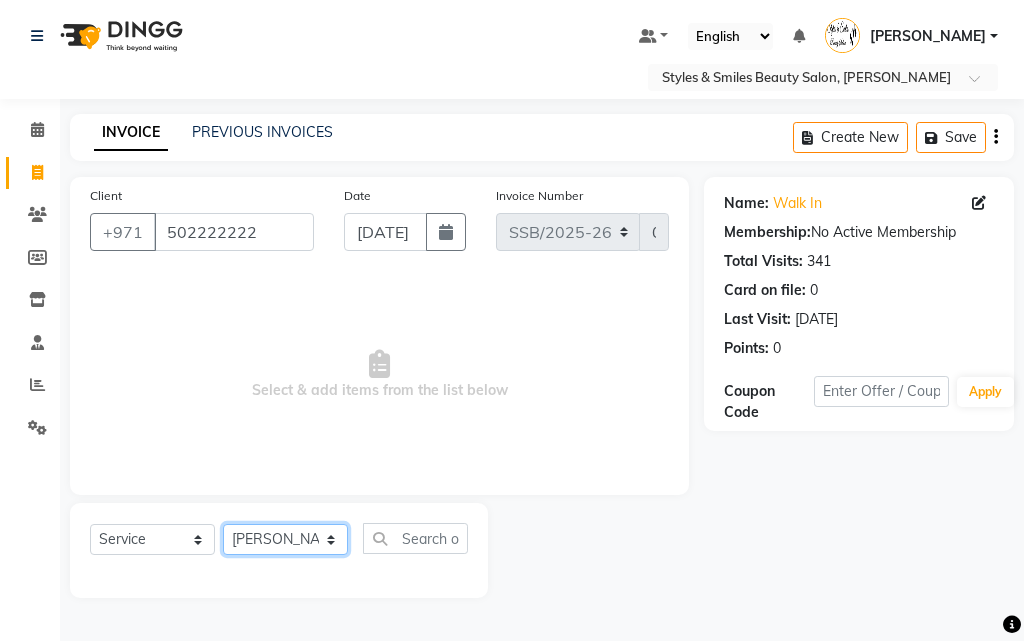 click on "Select Stylist [PERSON_NAME] Gift Enuneku [PERSON_NAME] [PERSON_NAME] [PERSON_NAME] [PERSON_NAME]" 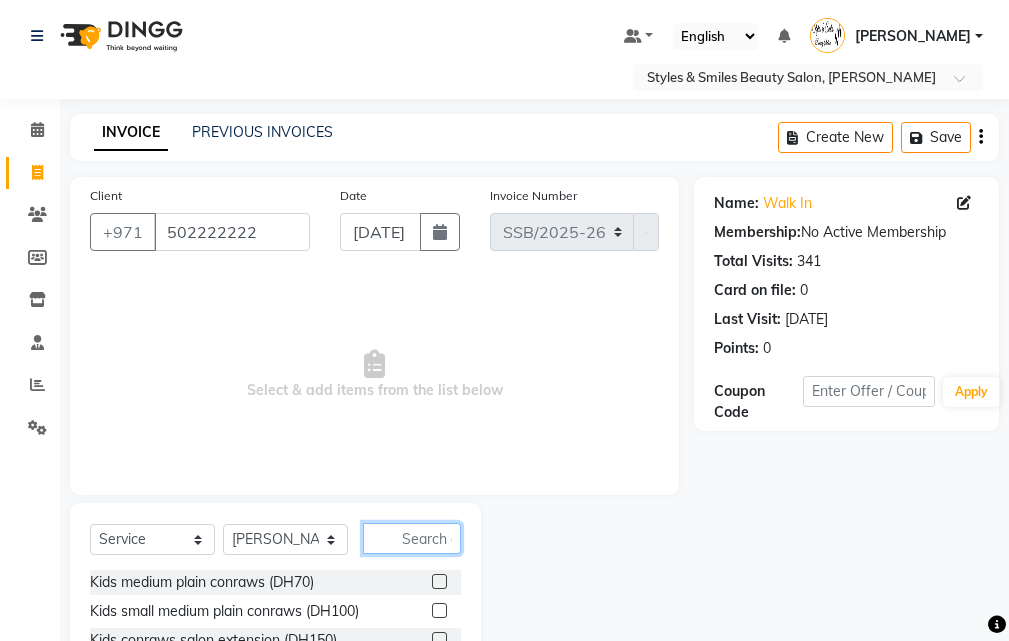 click 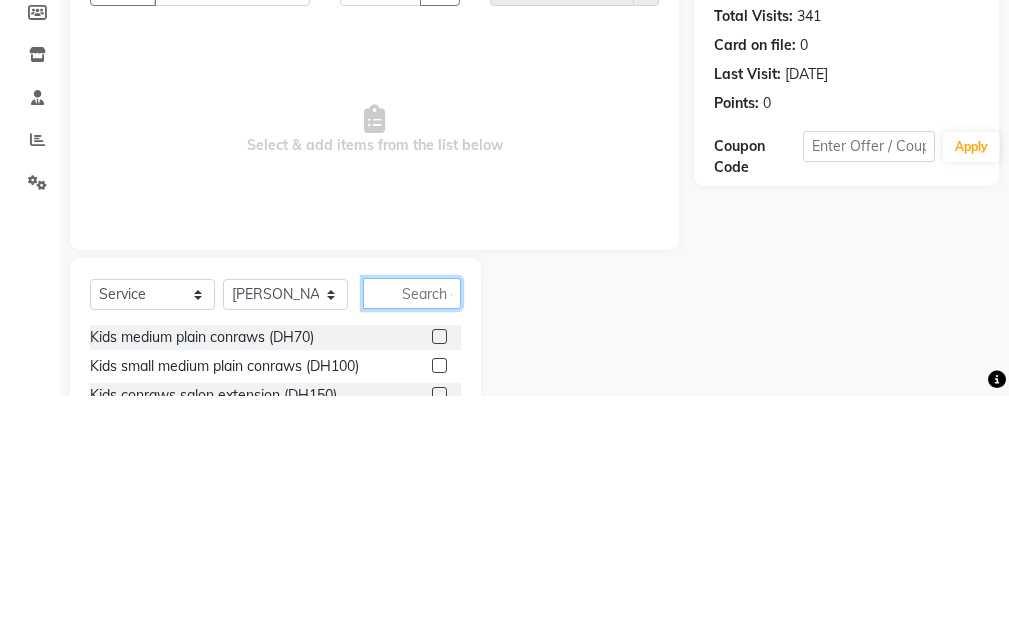 scroll, scrollTop: 46, scrollLeft: 0, axis: vertical 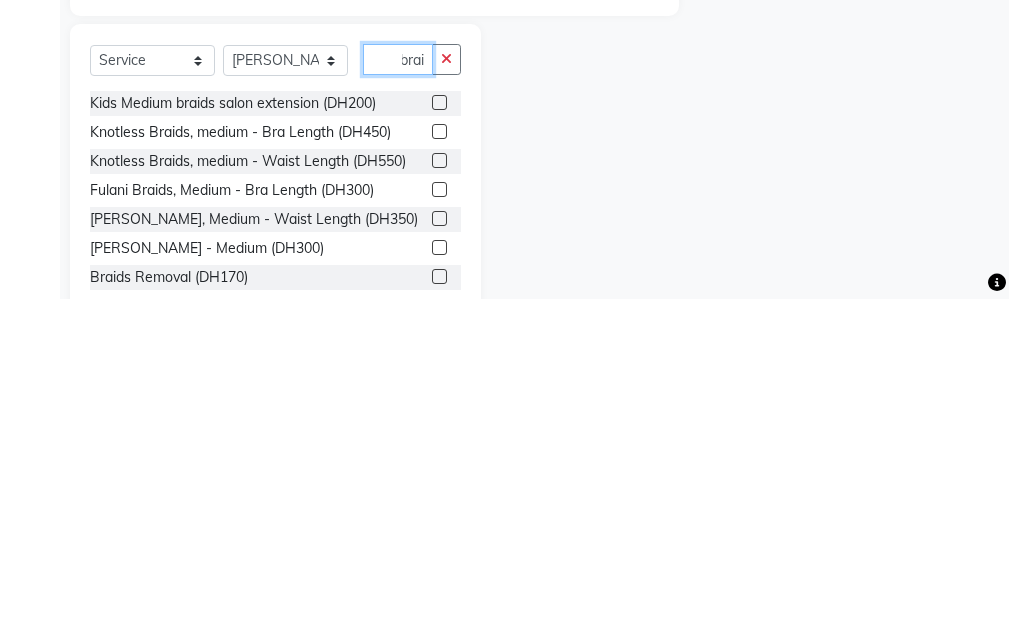 type on "brai" 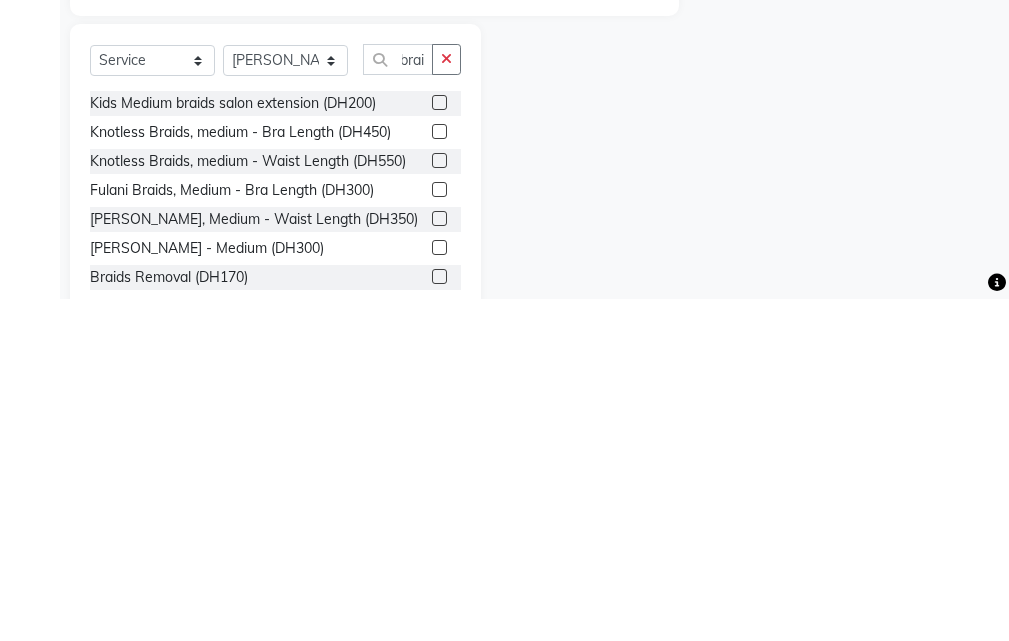 click 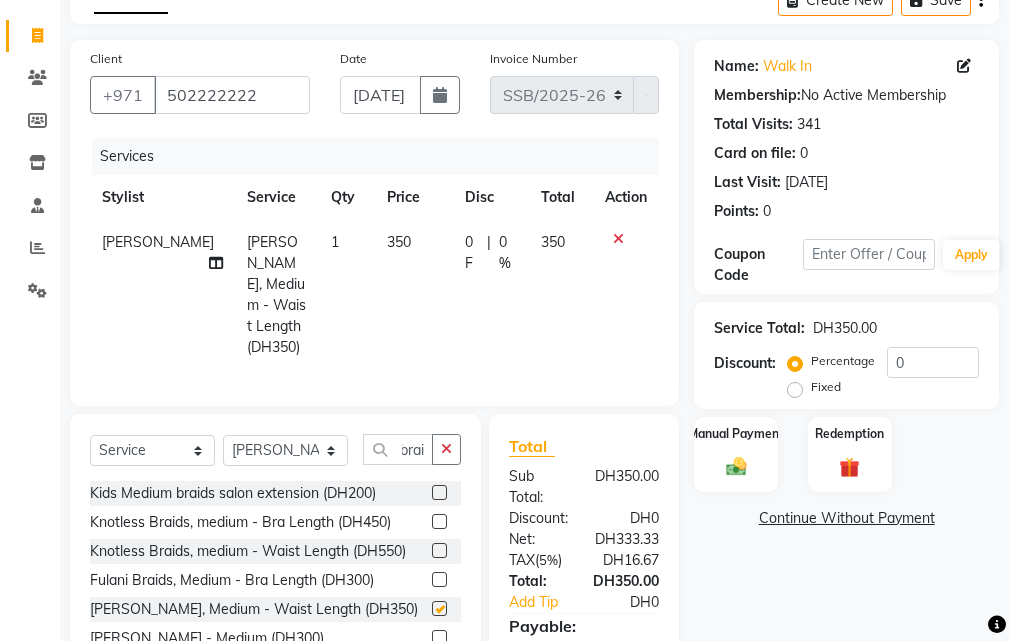 scroll, scrollTop: 0, scrollLeft: 0, axis: both 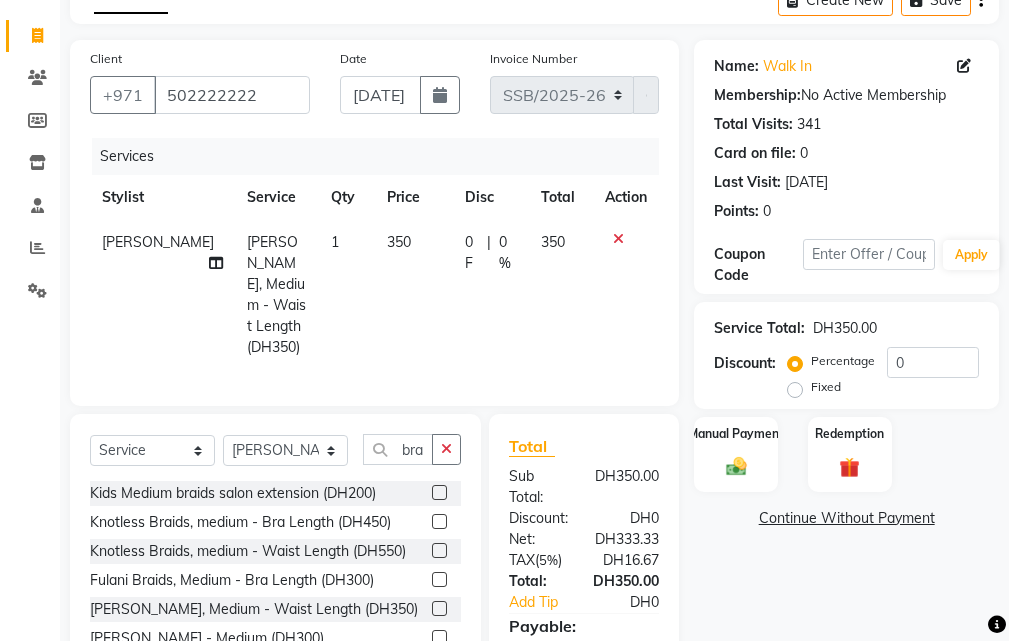 checkbox on "false" 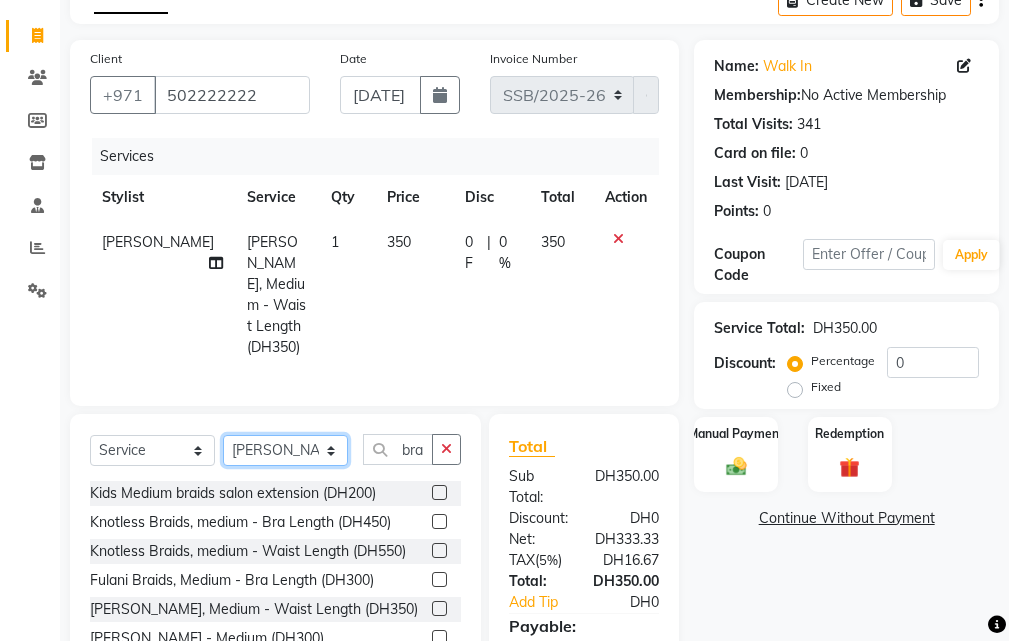 click on "Select Stylist [PERSON_NAME] Gift Enuneku [PERSON_NAME] [PERSON_NAME] [PERSON_NAME] [PERSON_NAME]" 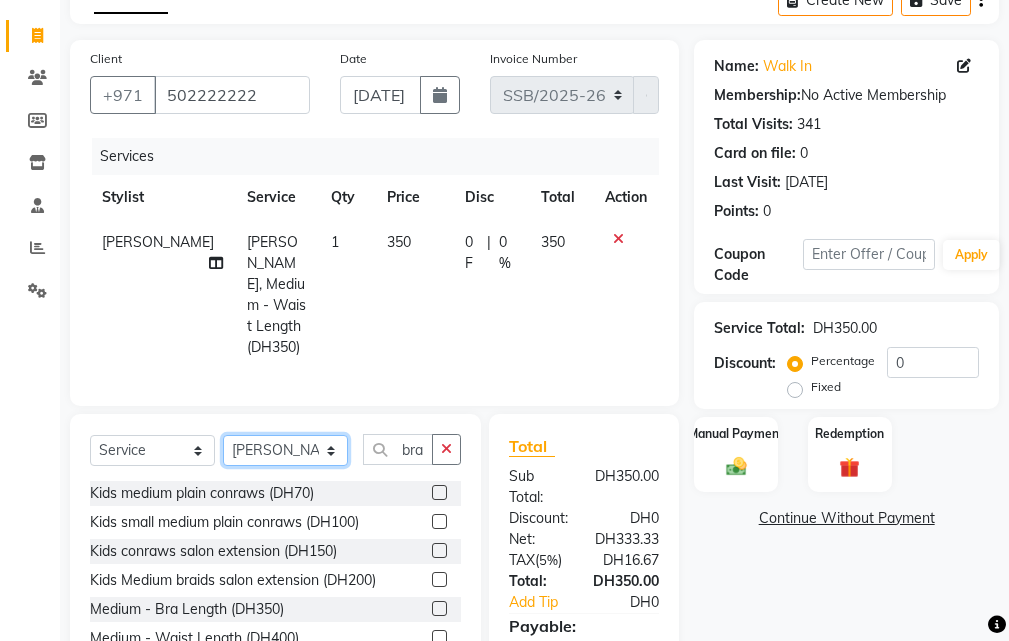 click on "Select Stylist [PERSON_NAME] Gift Enuneku [PERSON_NAME] [PERSON_NAME] [PERSON_NAME] [PERSON_NAME]" 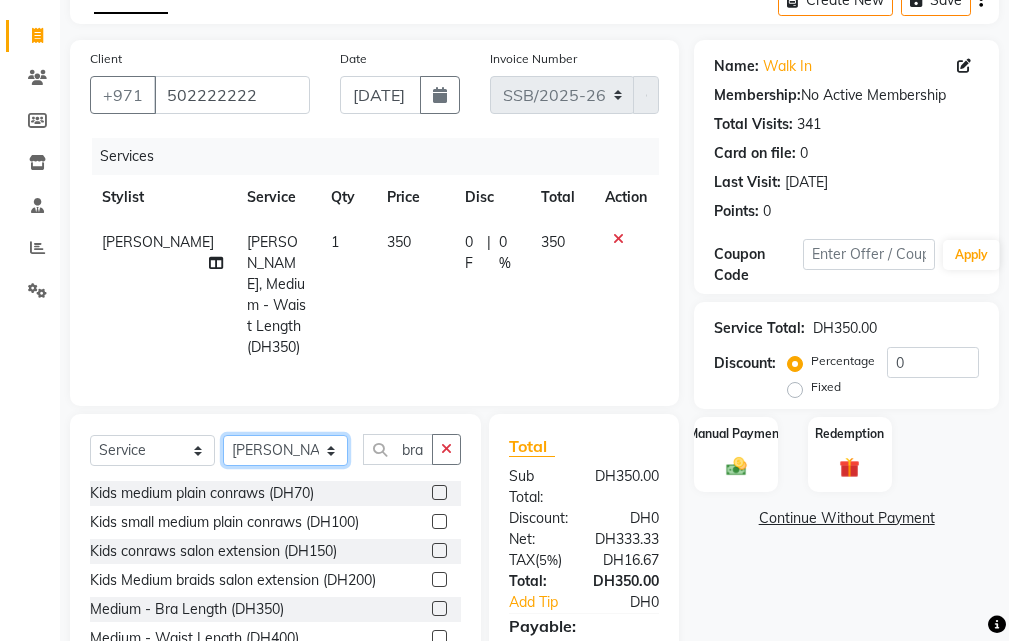 click on "Select Stylist [PERSON_NAME] Gift Enuneku [PERSON_NAME] [PERSON_NAME] [PERSON_NAME] [PERSON_NAME]" 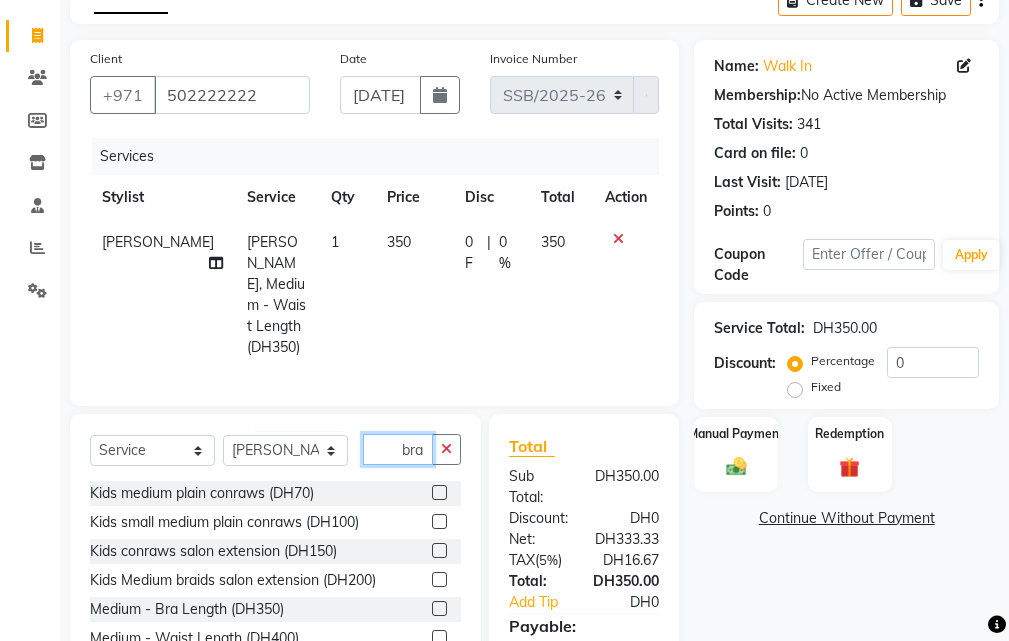 click on "brai" 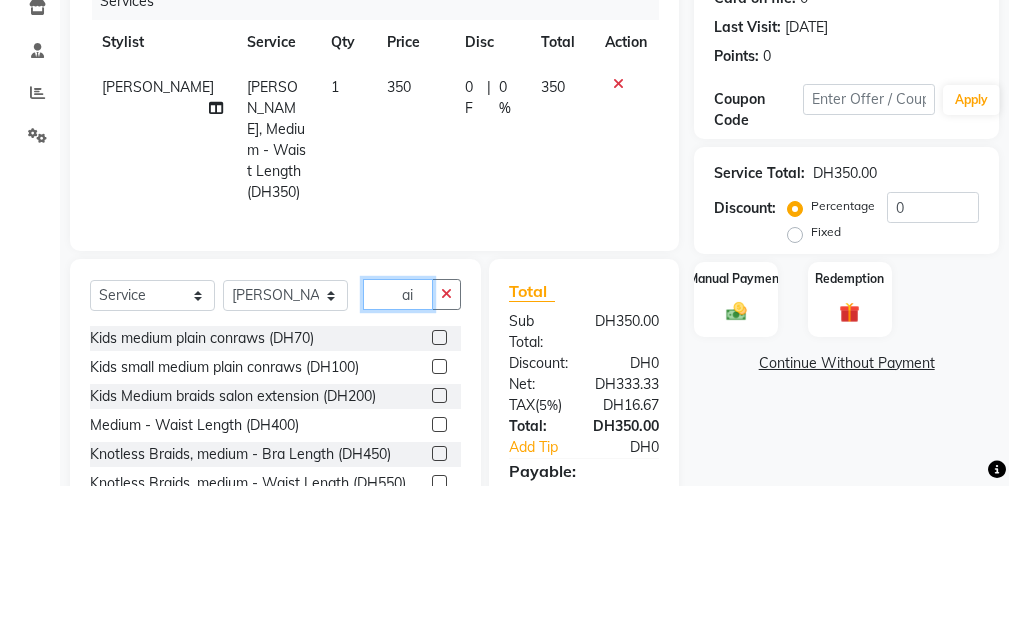 type on "i" 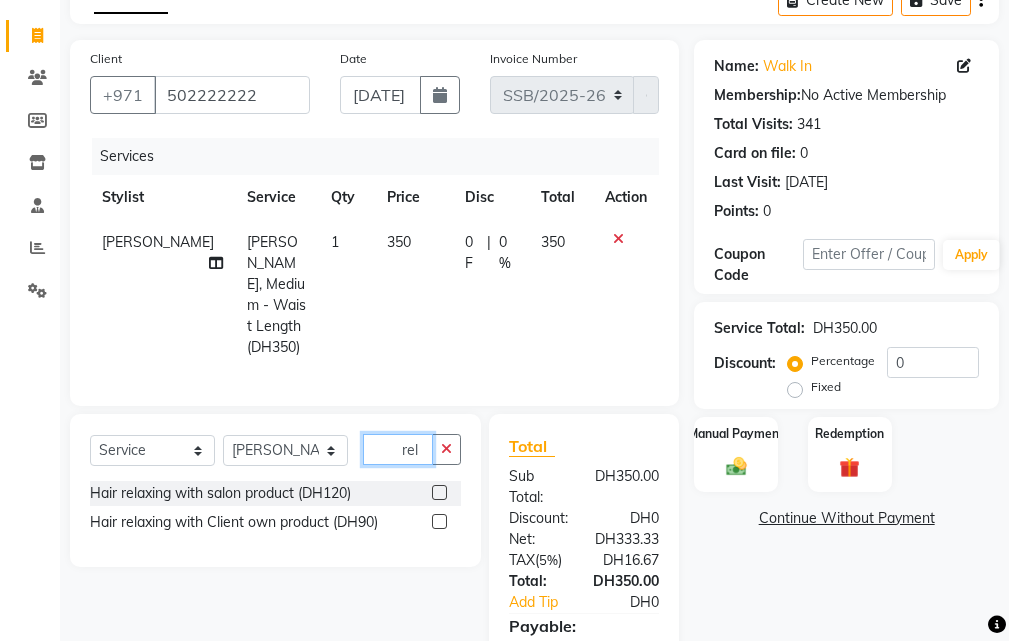type on "rel" 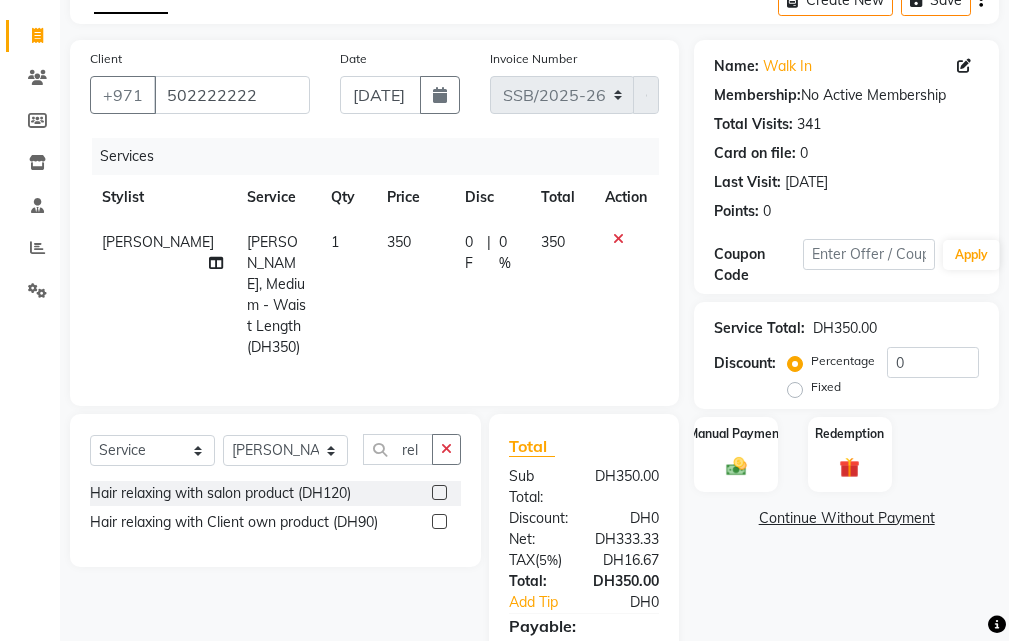 click 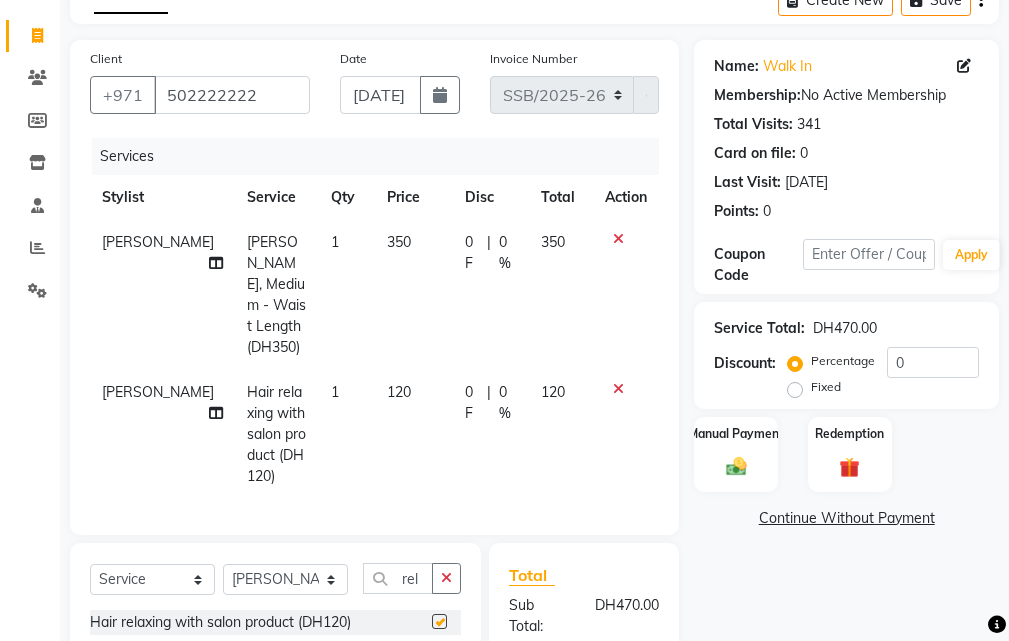 checkbox on "false" 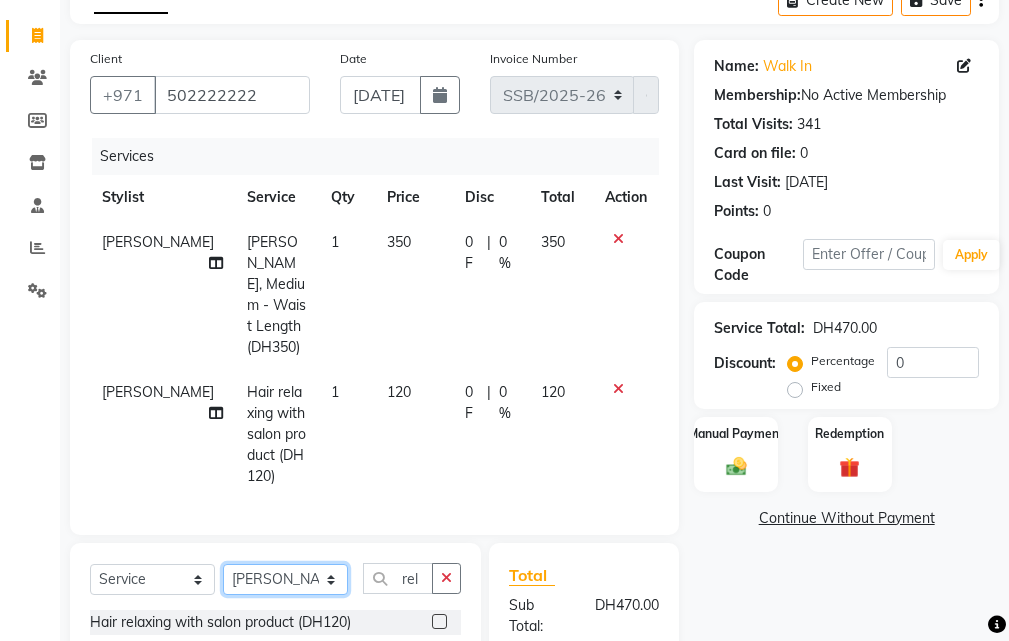 click on "Select Stylist [PERSON_NAME] Gift Enuneku [PERSON_NAME] [PERSON_NAME] [PERSON_NAME] [PERSON_NAME]" 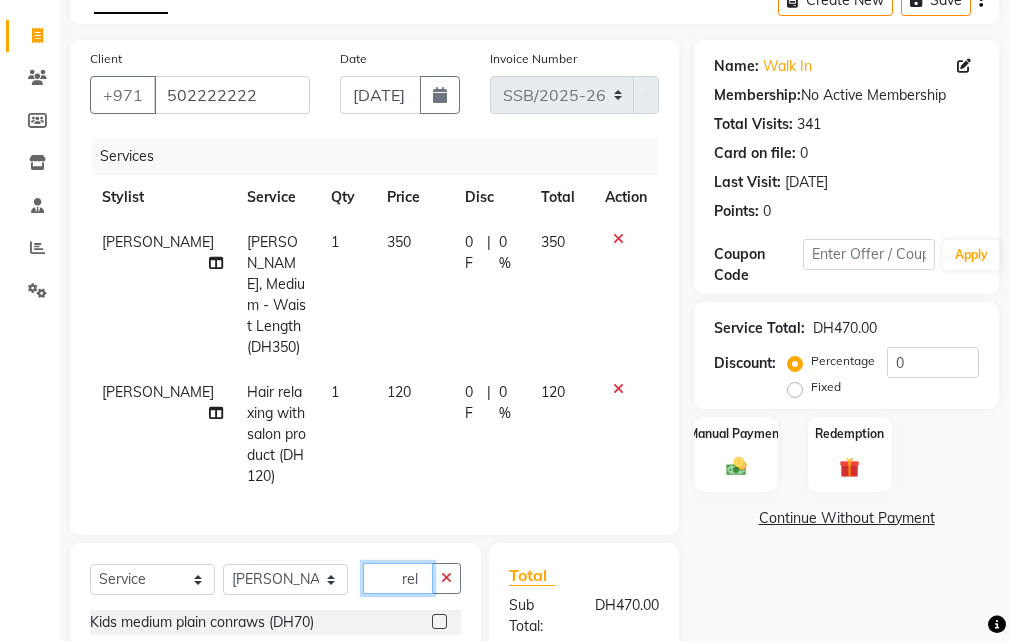 click on "rel" 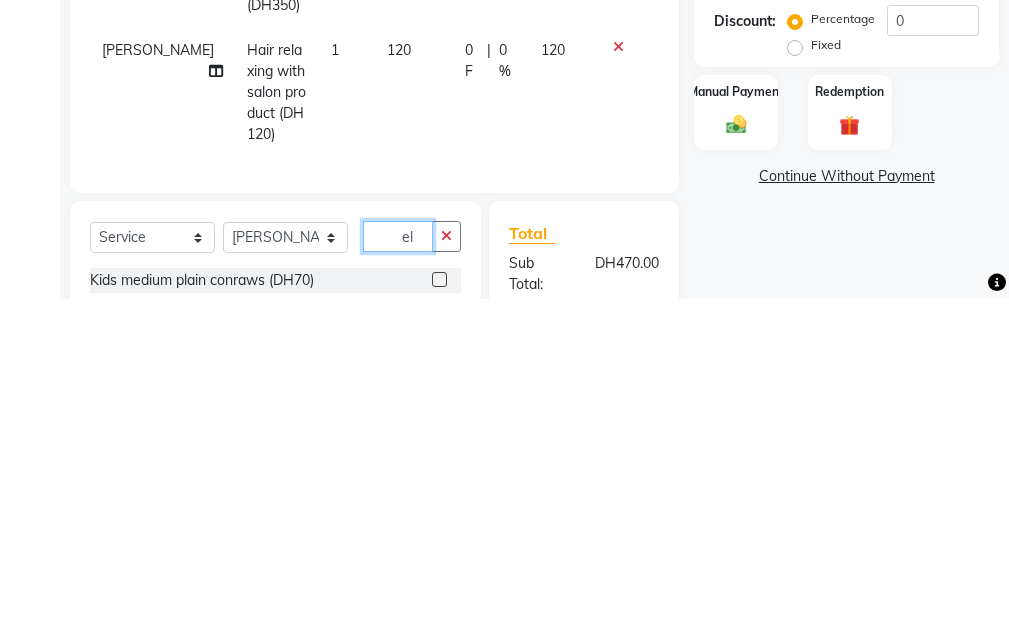 scroll, scrollTop: 217, scrollLeft: 0, axis: vertical 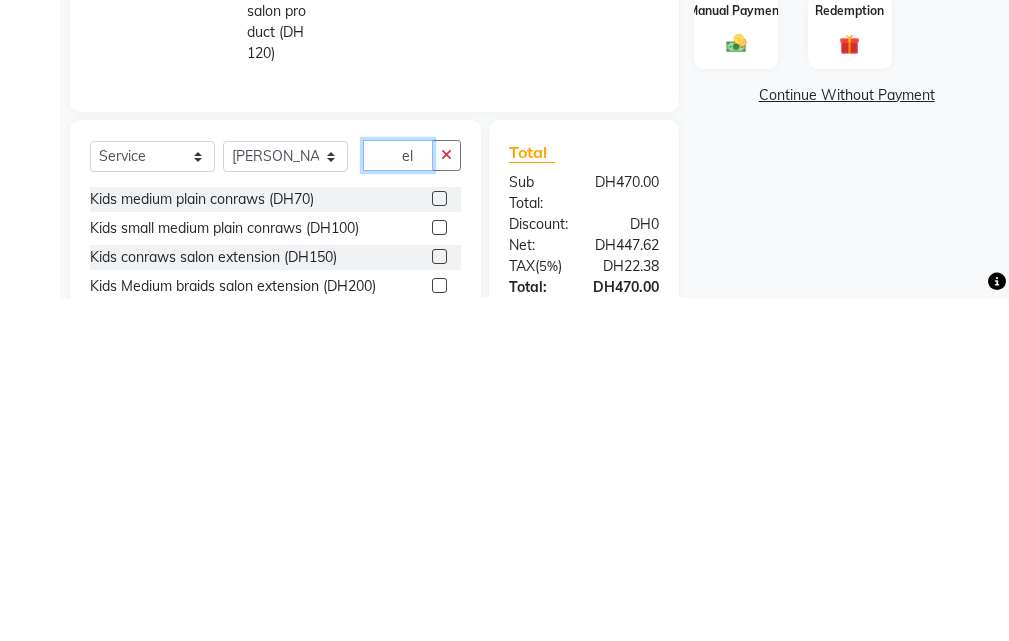 type on "l" 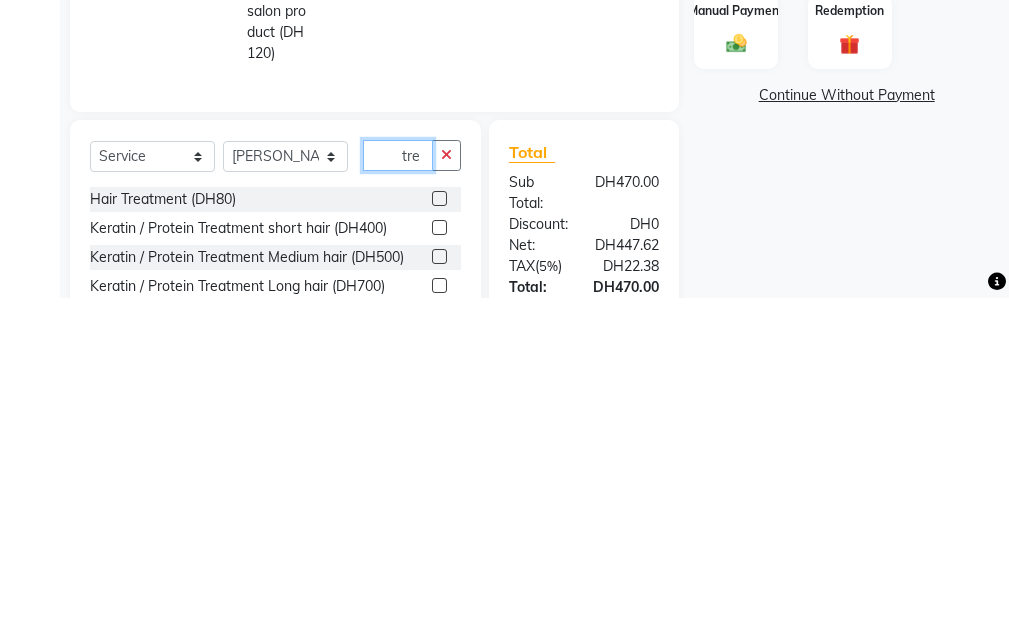 type on "tre" 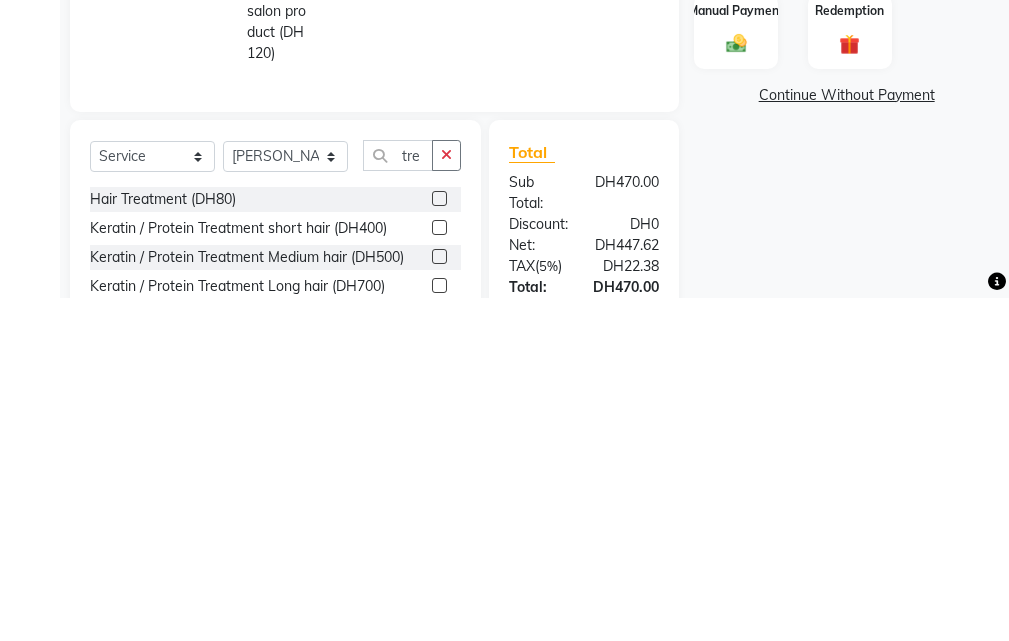 click 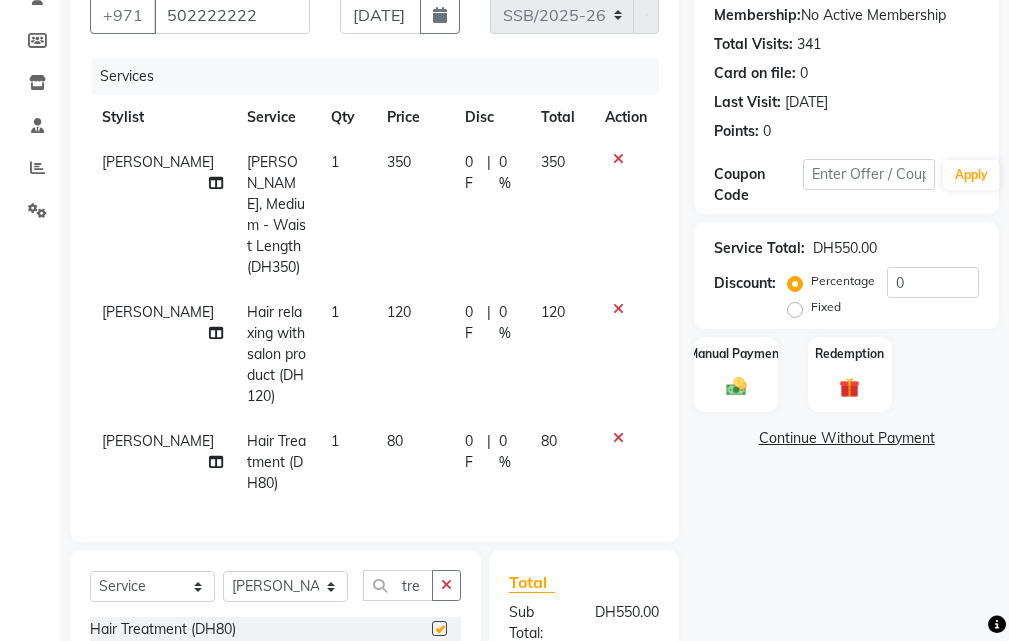 checkbox on "false" 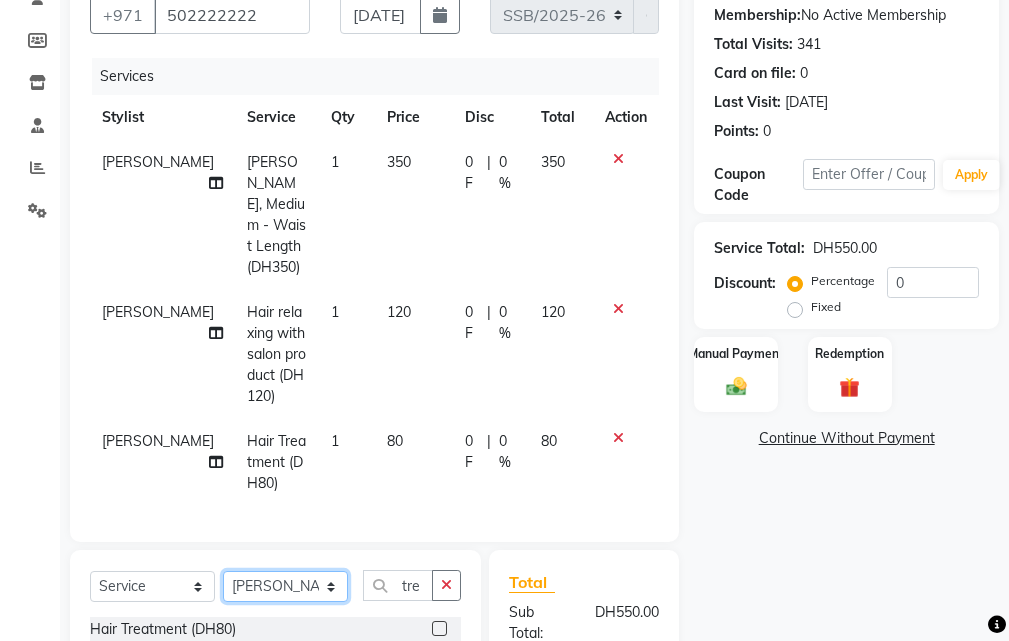 click on "Select Stylist [PERSON_NAME] Gift Enuneku [PERSON_NAME] [PERSON_NAME] [PERSON_NAME] [PERSON_NAME]" 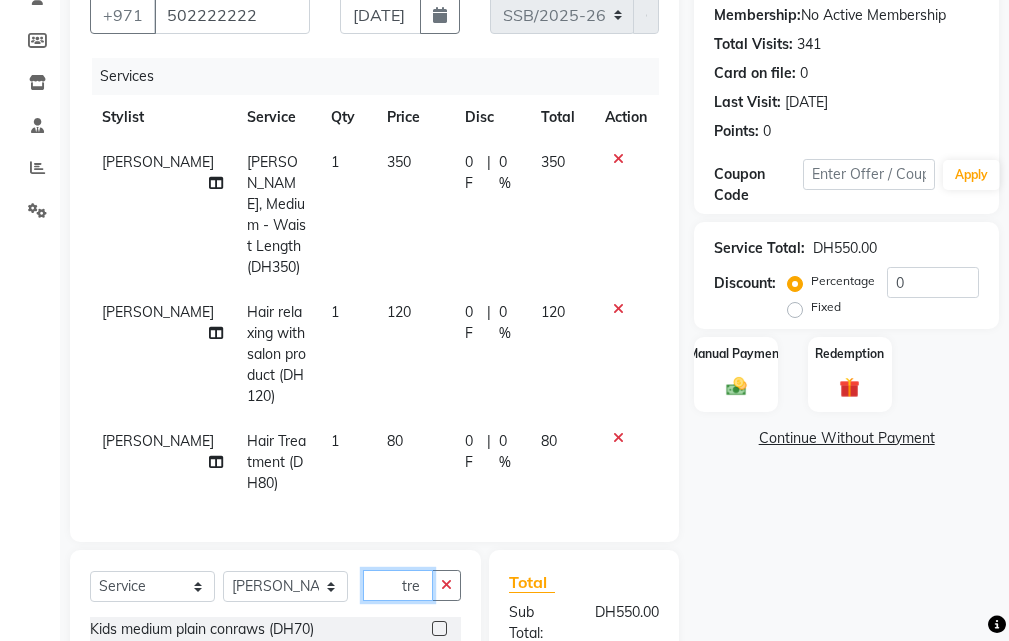 click on "tre" 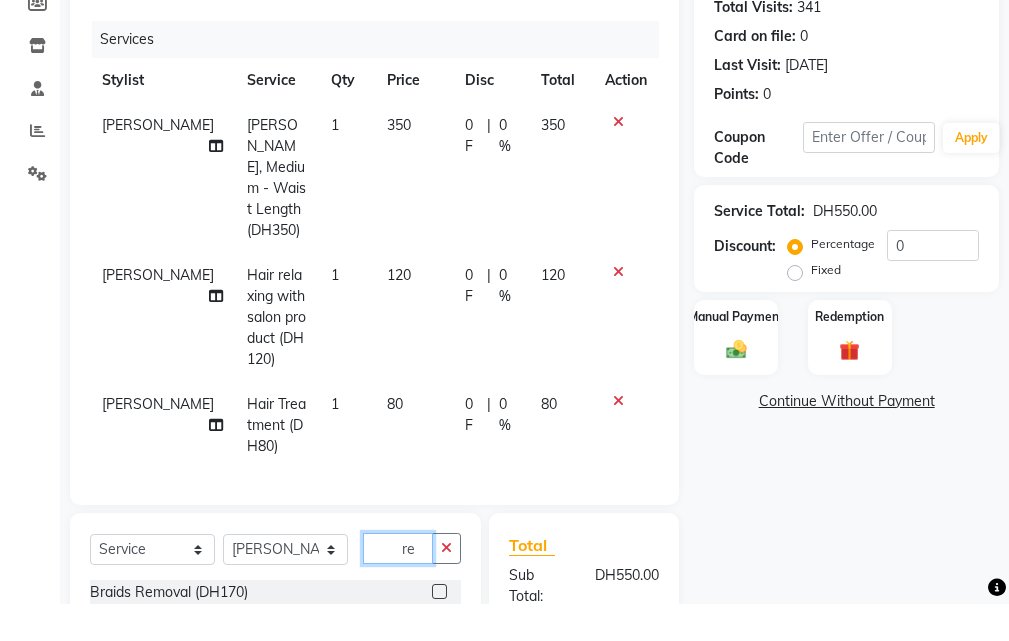 scroll, scrollTop: 304, scrollLeft: 0, axis: vertical 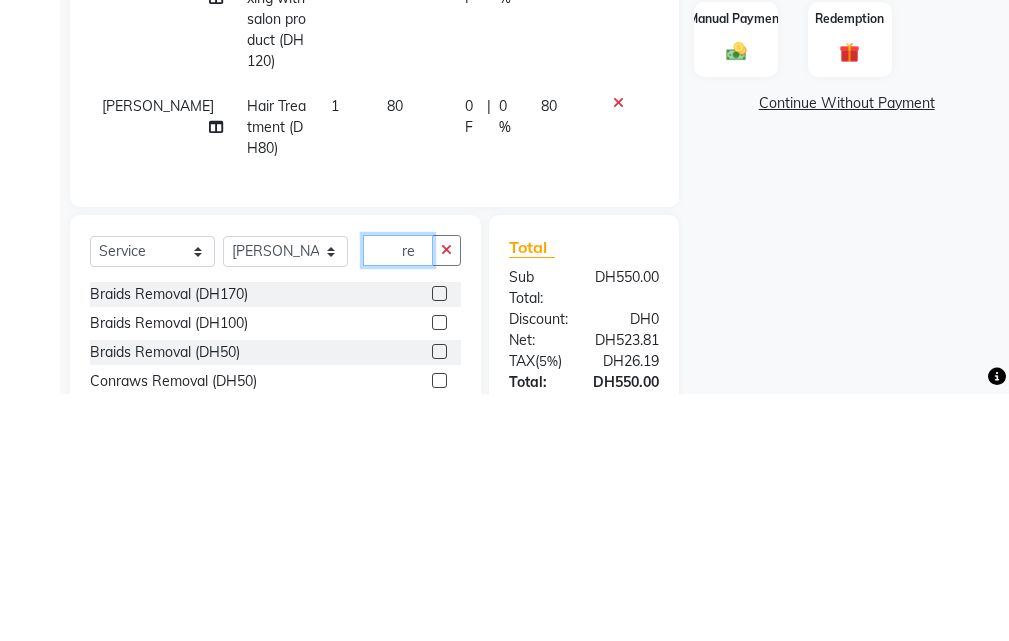 type on "e" 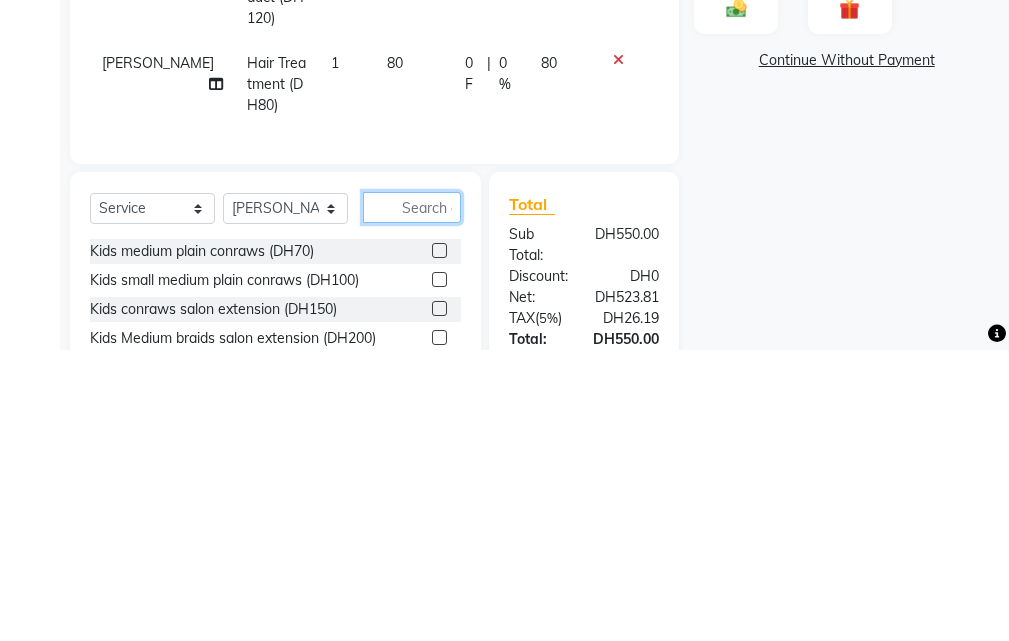type 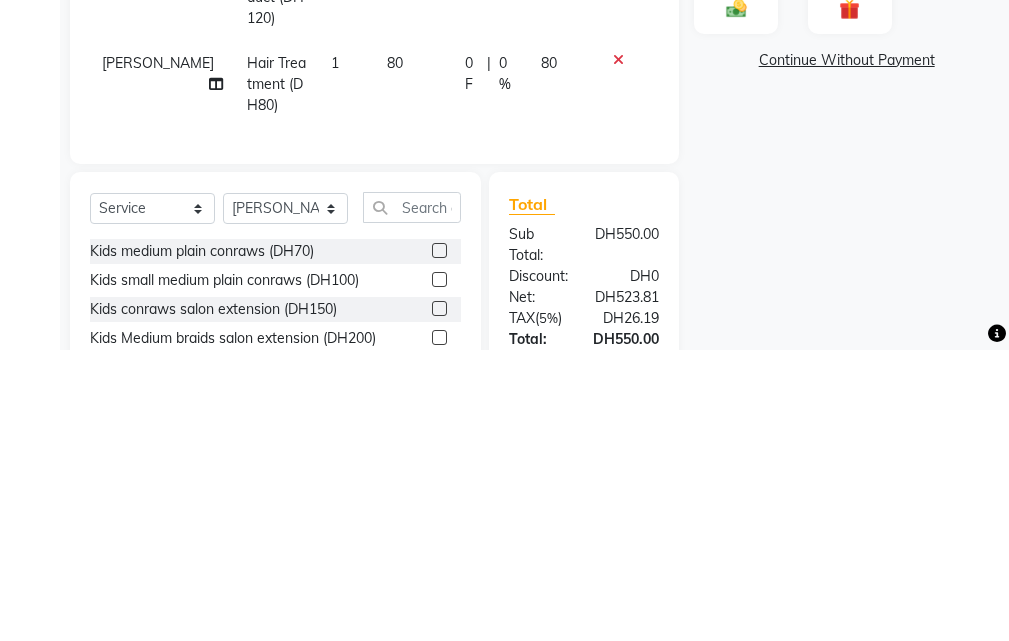 click 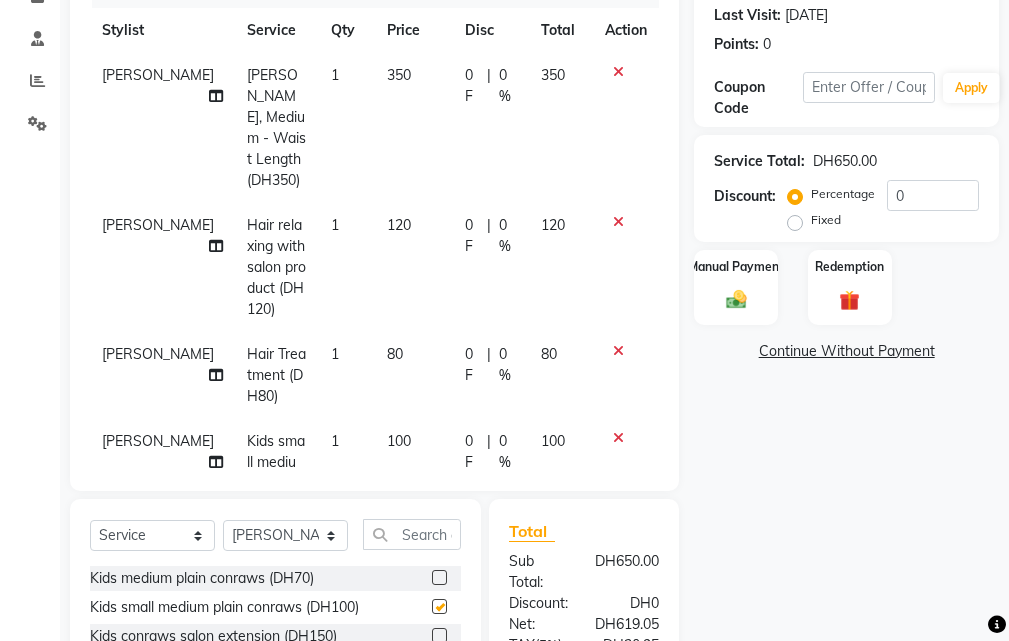 checkbox on "false" 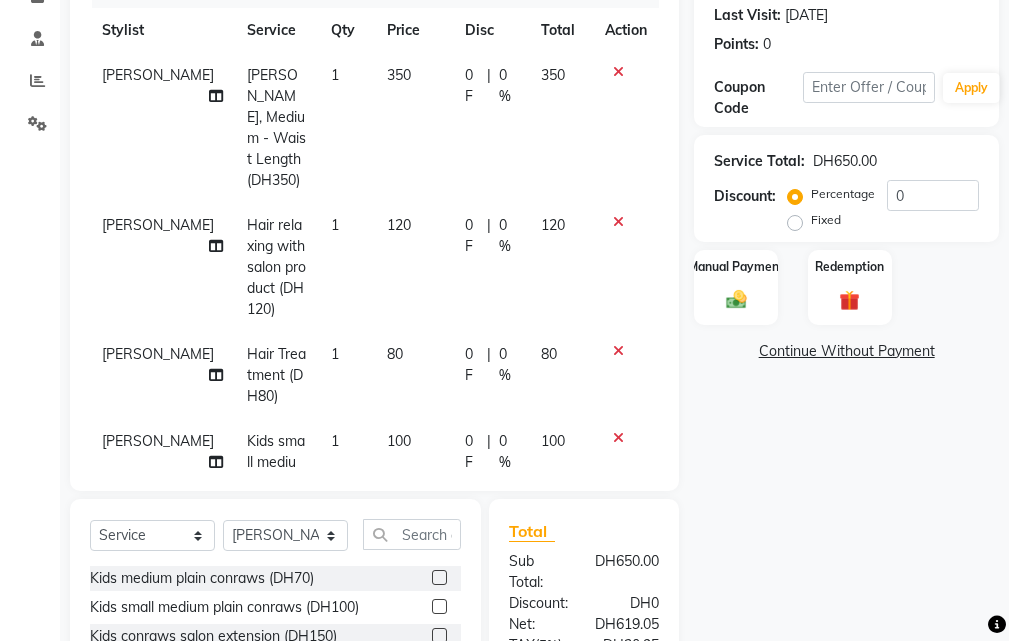 scroll, scrollTop: 87, scrollLeft: 0, axis: vertical 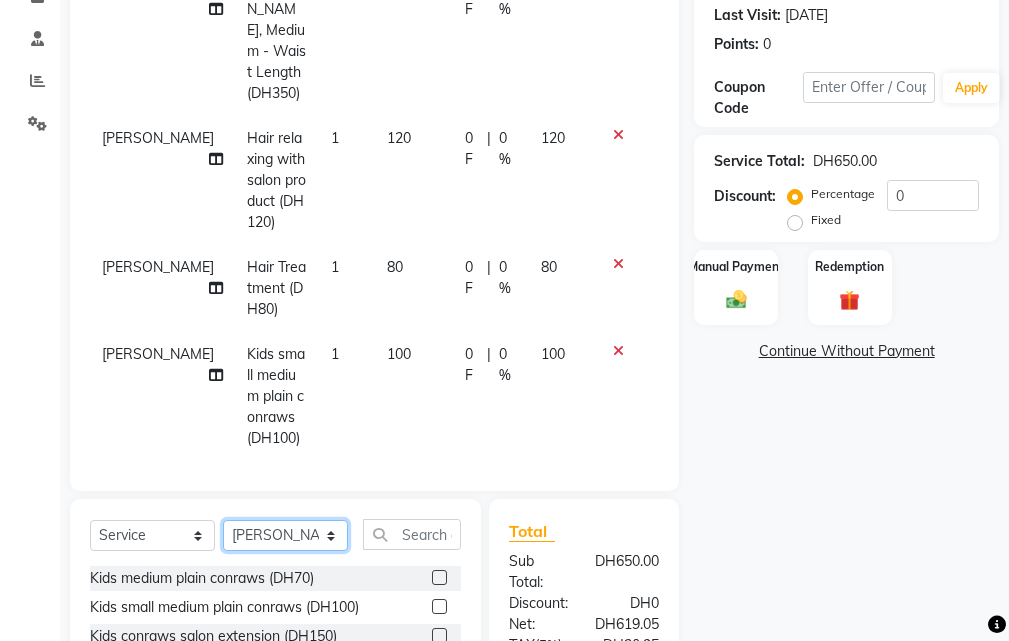 click on "Select Stylist [PERSON_NAME] Gift Enuneku [PERSON_NAME] [PERSON_NAME] [PERSON_NAME] [PERSON_NAME]" 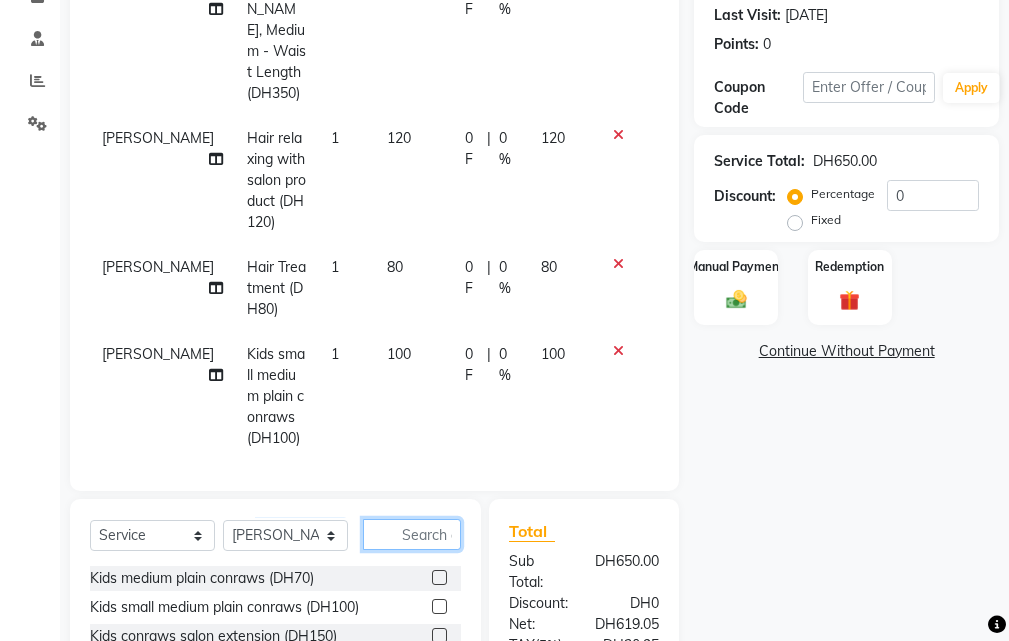 click 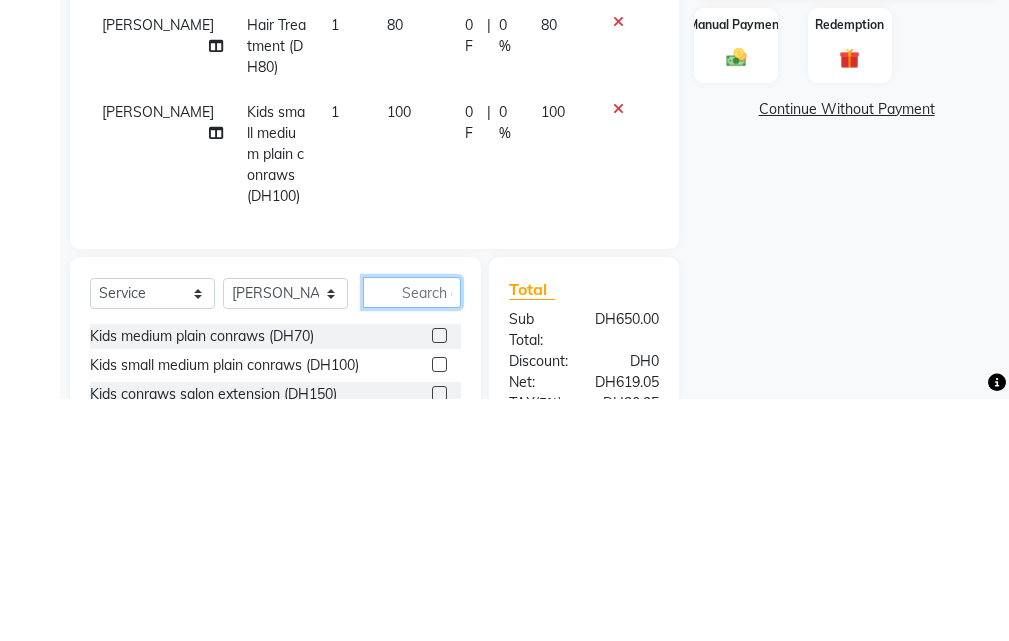 scroll, scrollTop: 346, scrollLeft: 0, axis: vertical 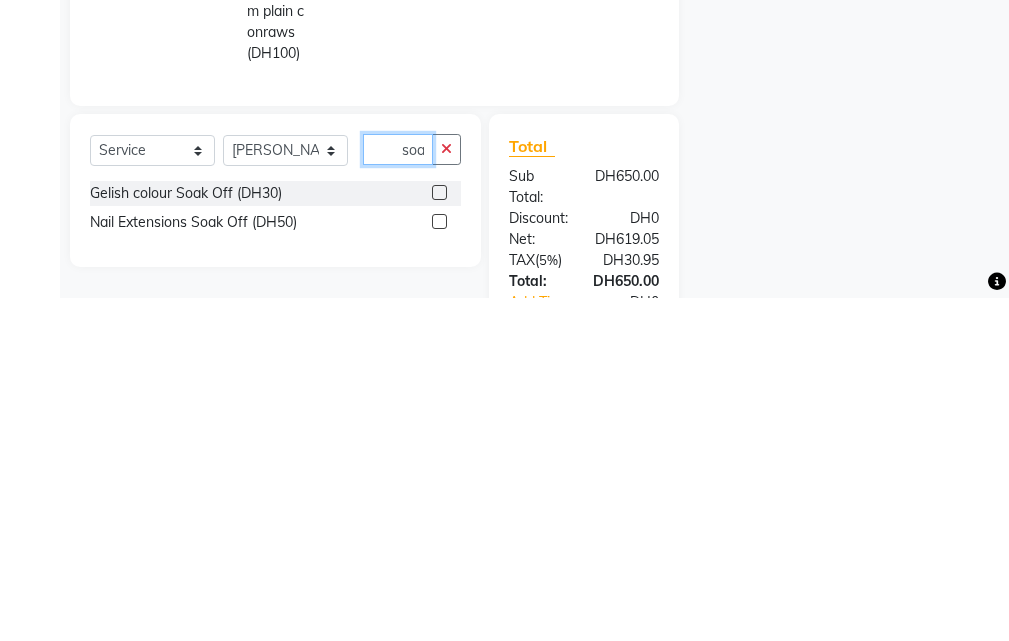 type on "soa" 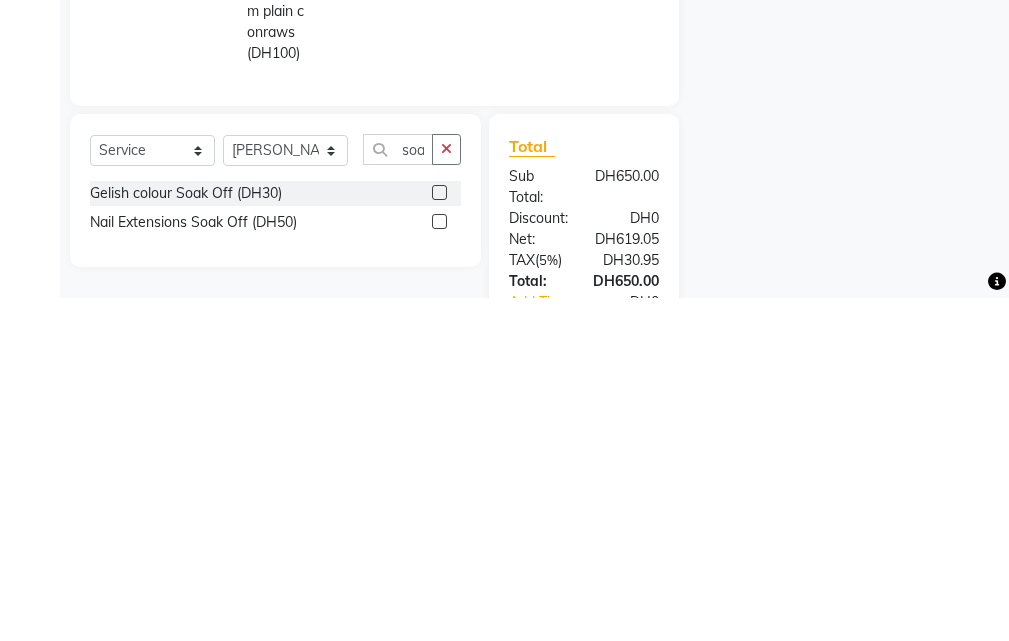 click 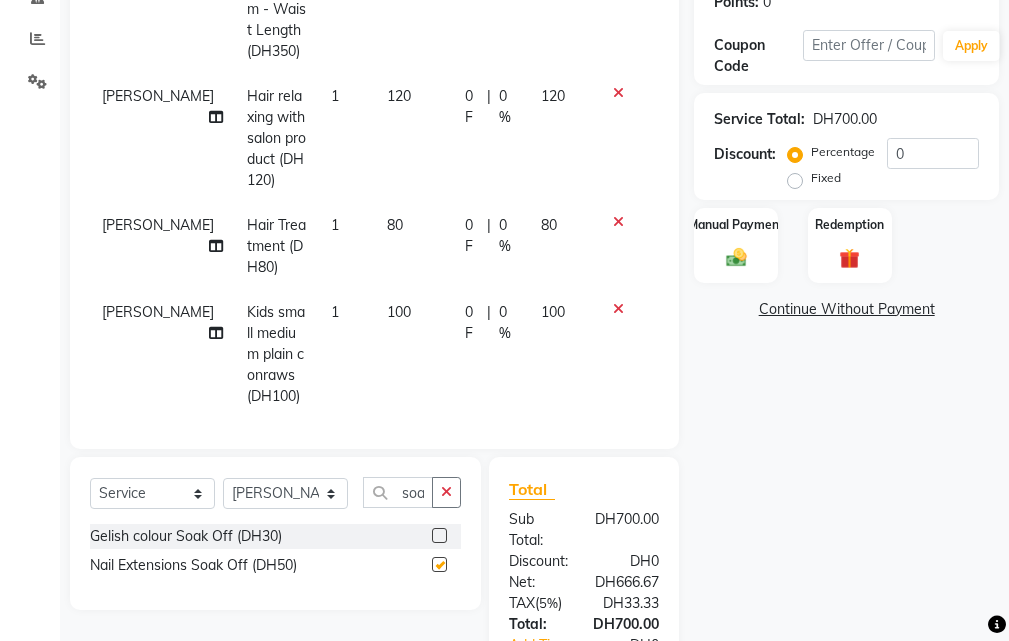 checkbox on "false" 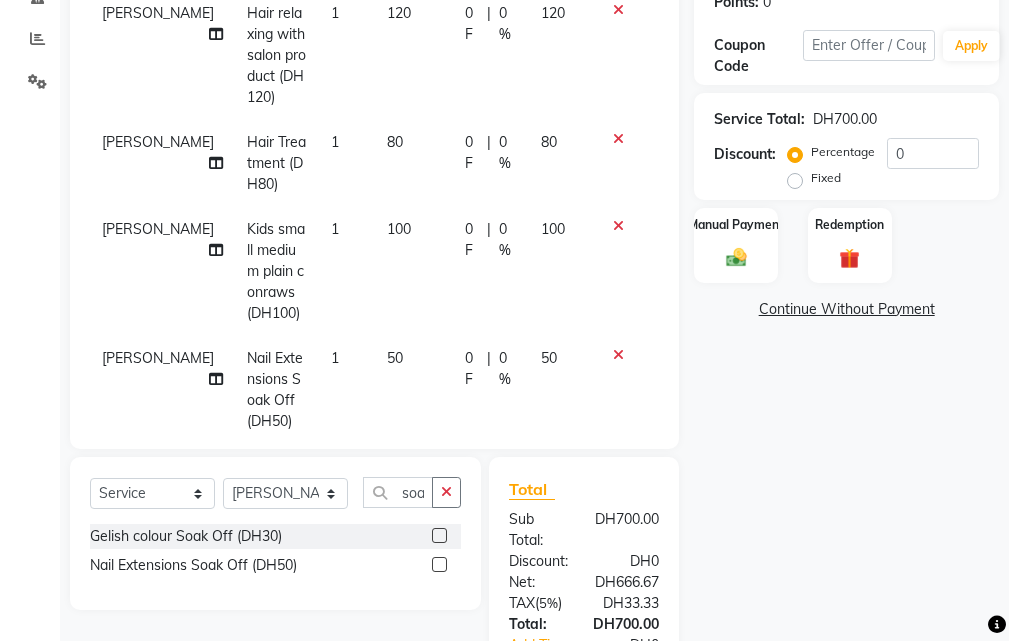 scroll, scrollTop: 195, scrollLeft: 0, axis: vertical 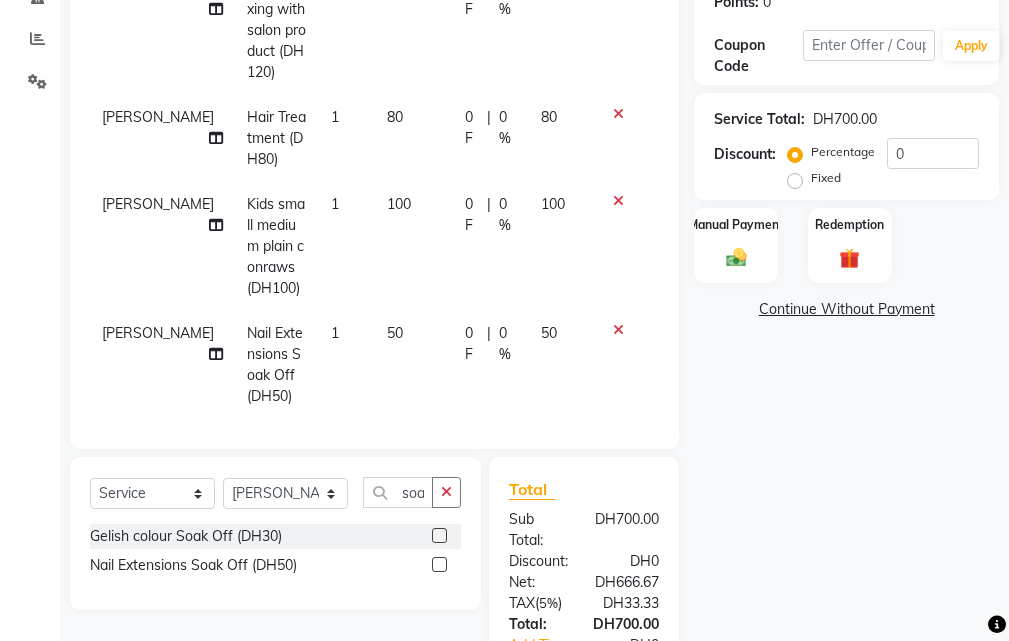 click 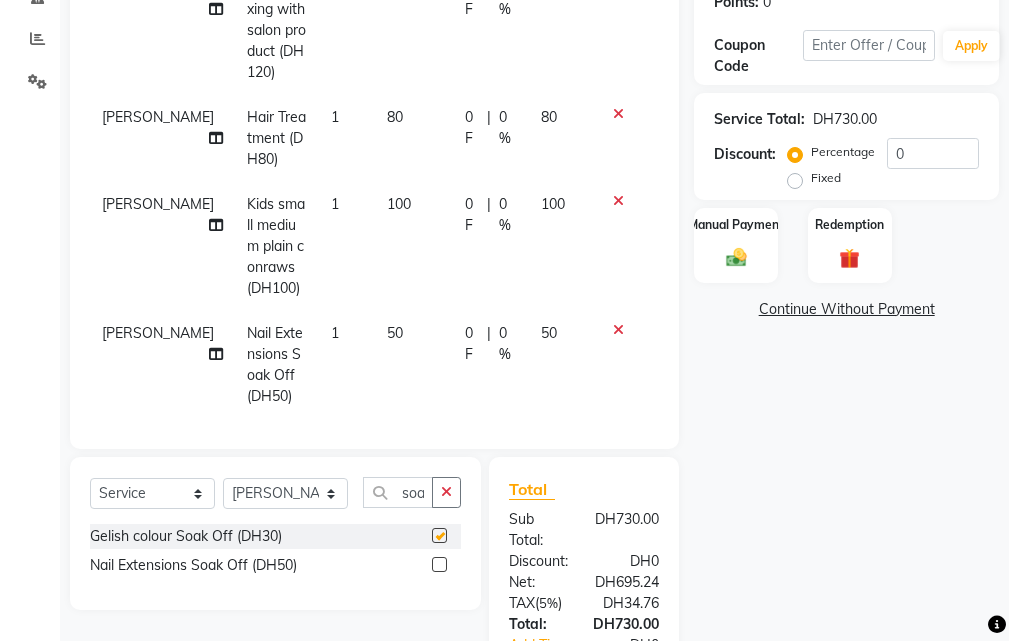 checkbox on "false" 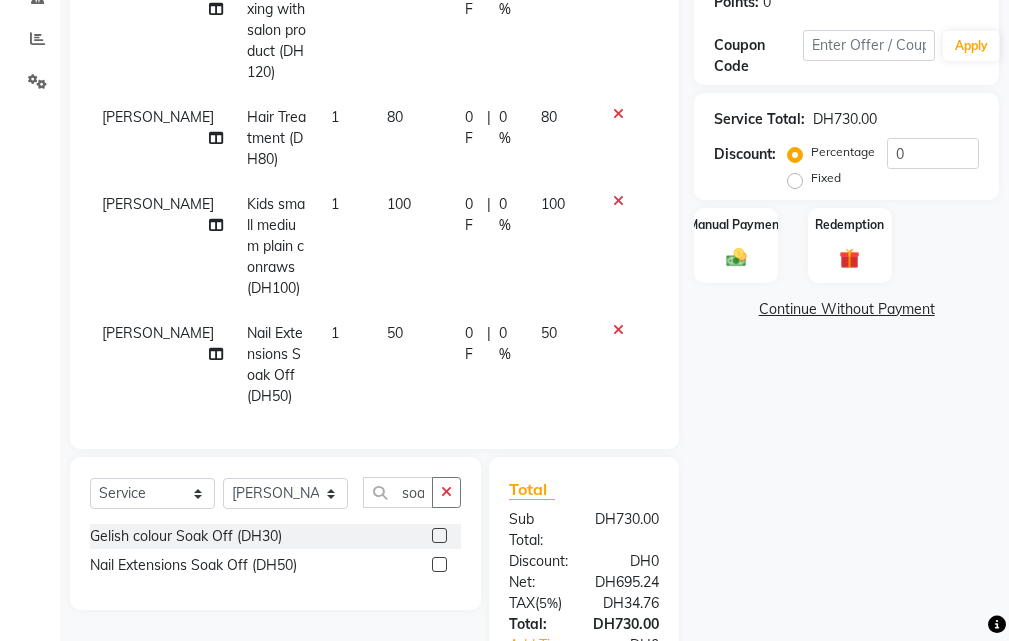 scroll, scrollTop: 303, scrollLeft: 0, axis: vertical 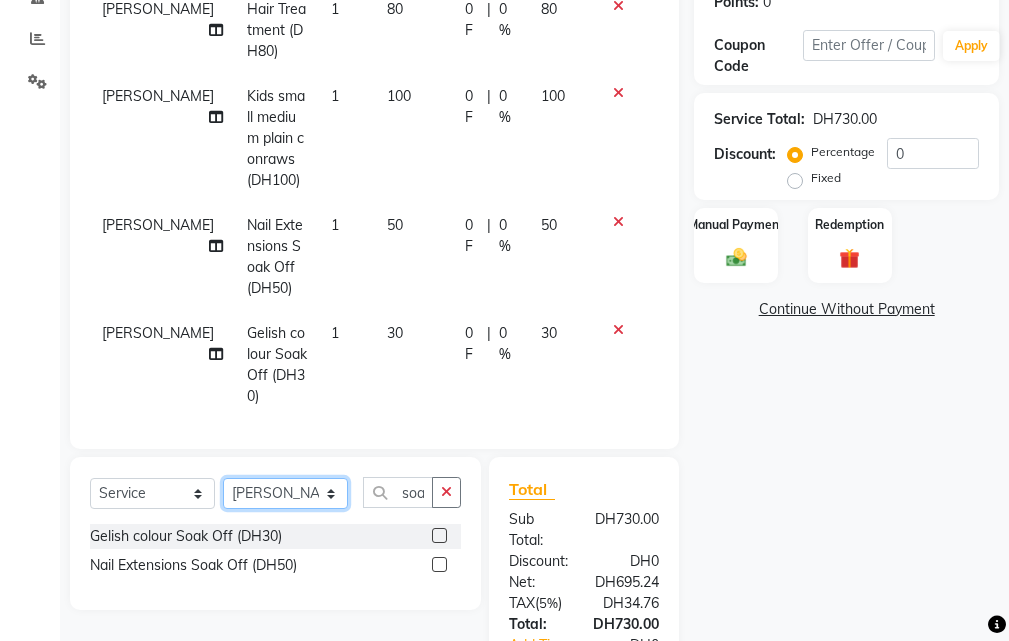 click on "Select Stylist [PERSON_NAME] Gift Enuneku [PERSON_NAME] [PERSON_NAME] [PERSON_NAME] [PERSON_NAME]" 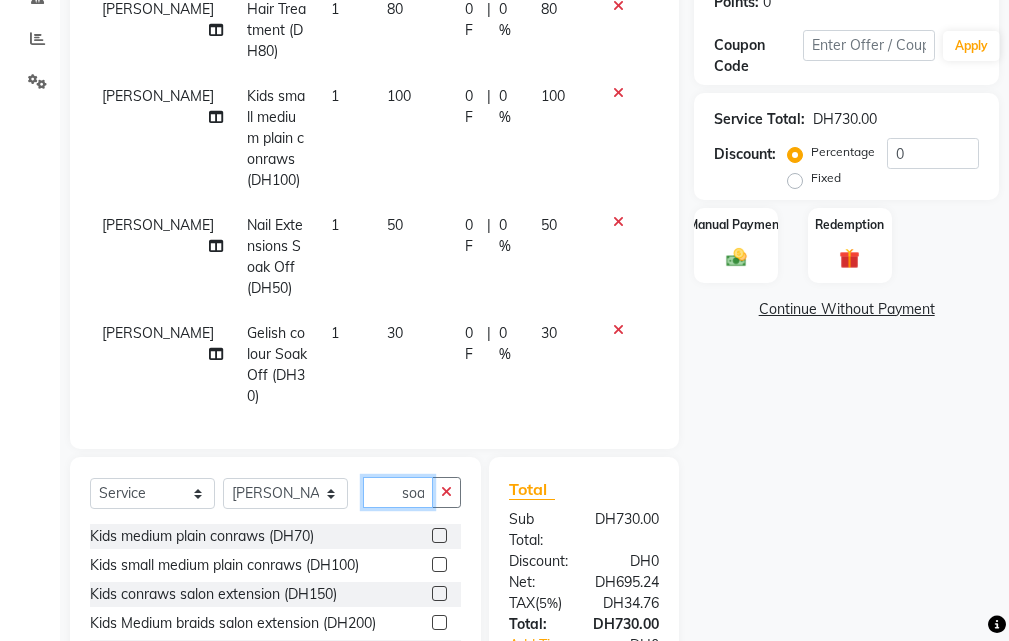 click on "soa" 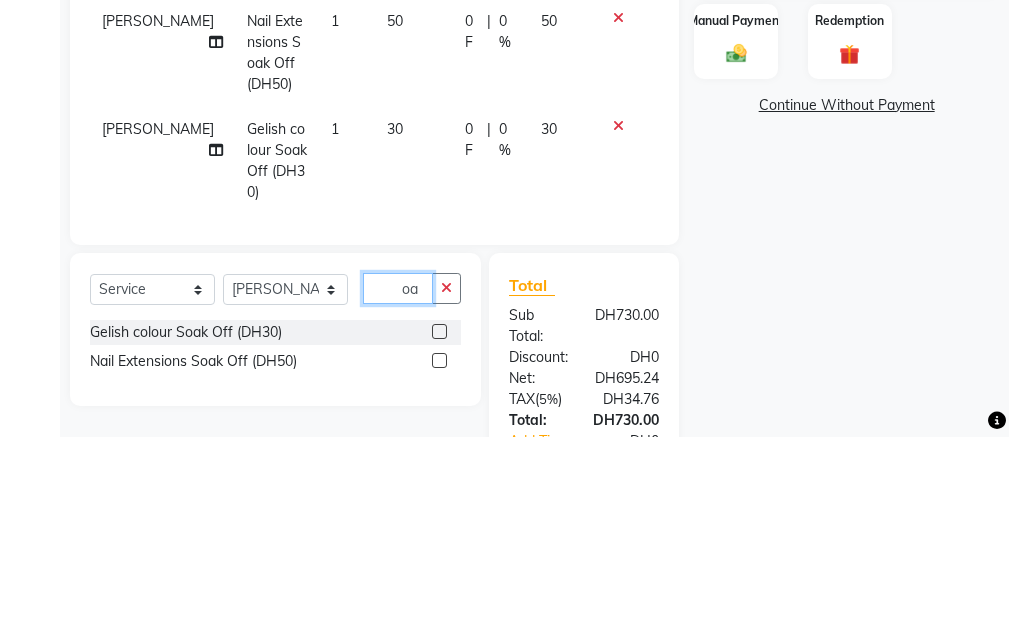 type on "a" 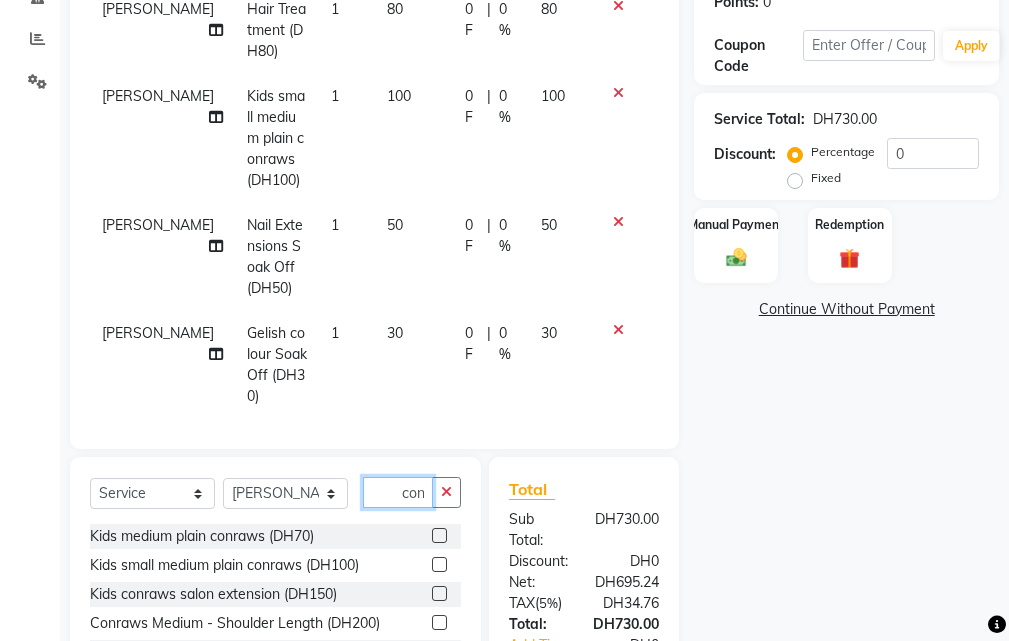 type on "con" 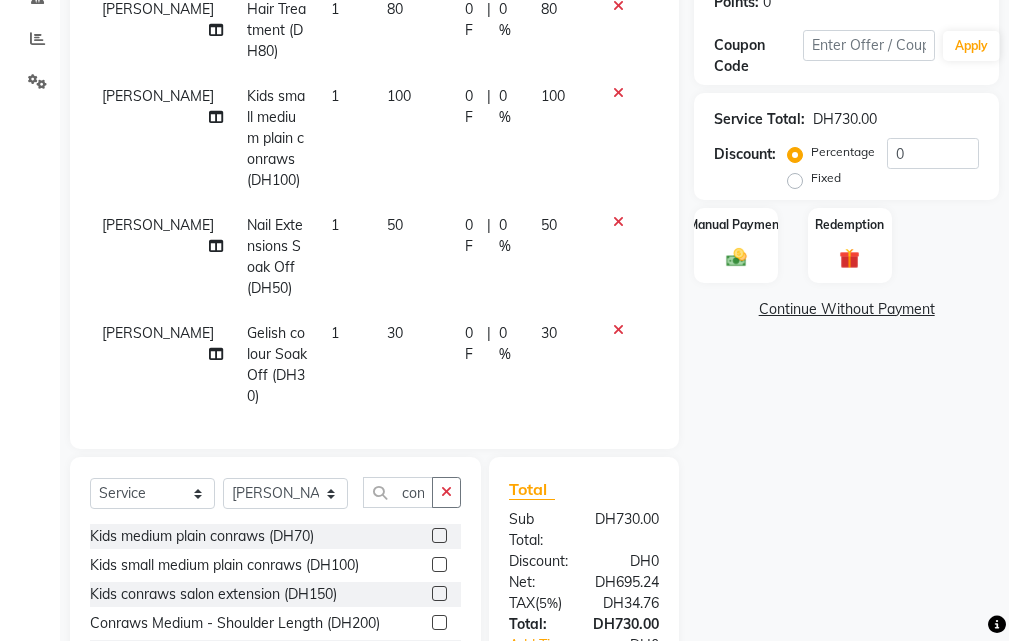 click 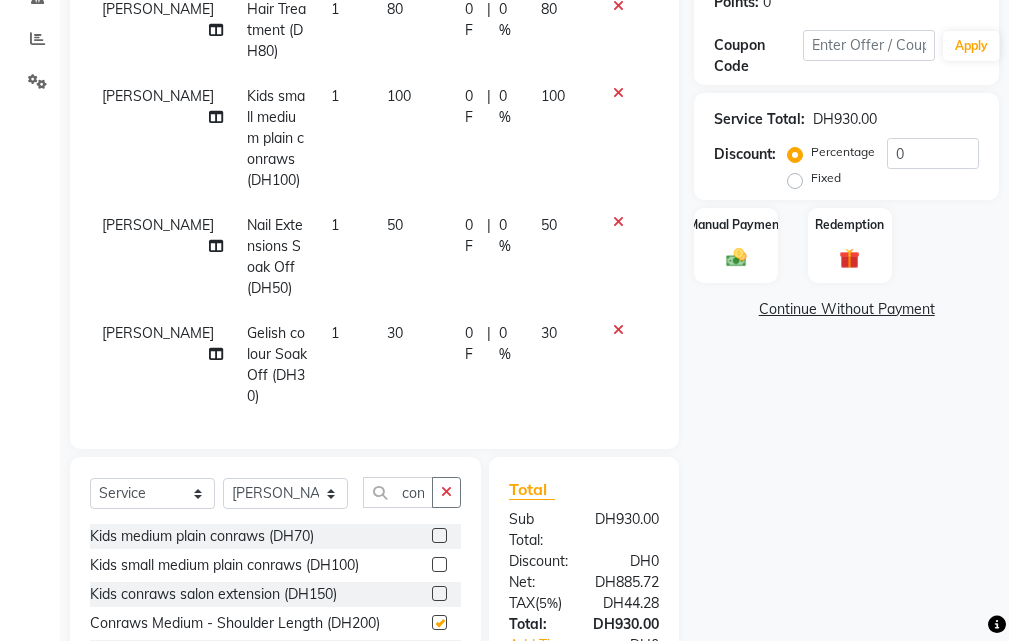 checkbox on "false" 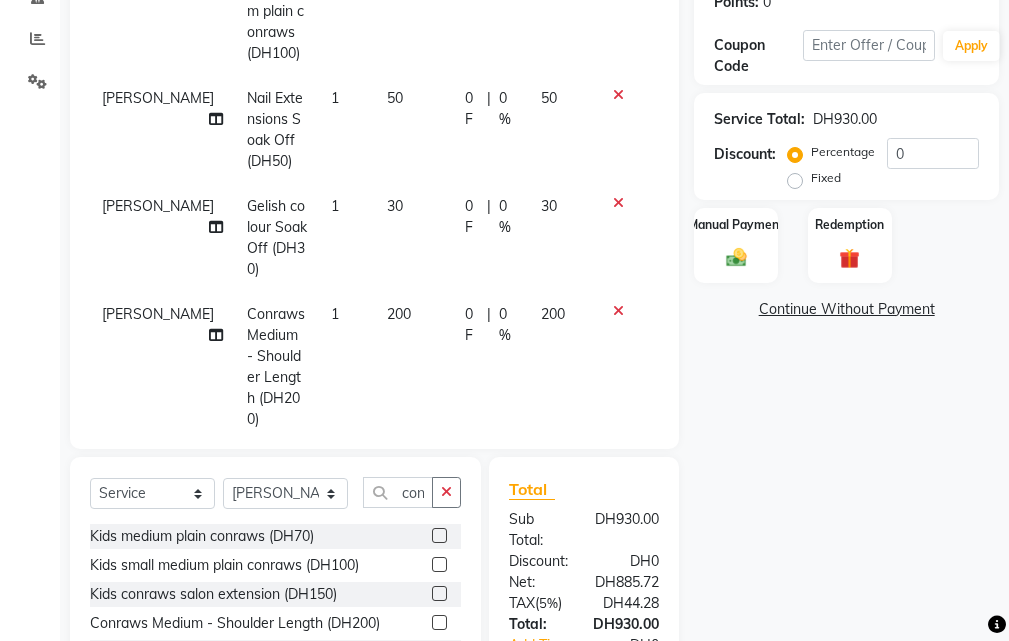 scroll, scrollTop: 432, scrollLeft: 0, axis: vertical 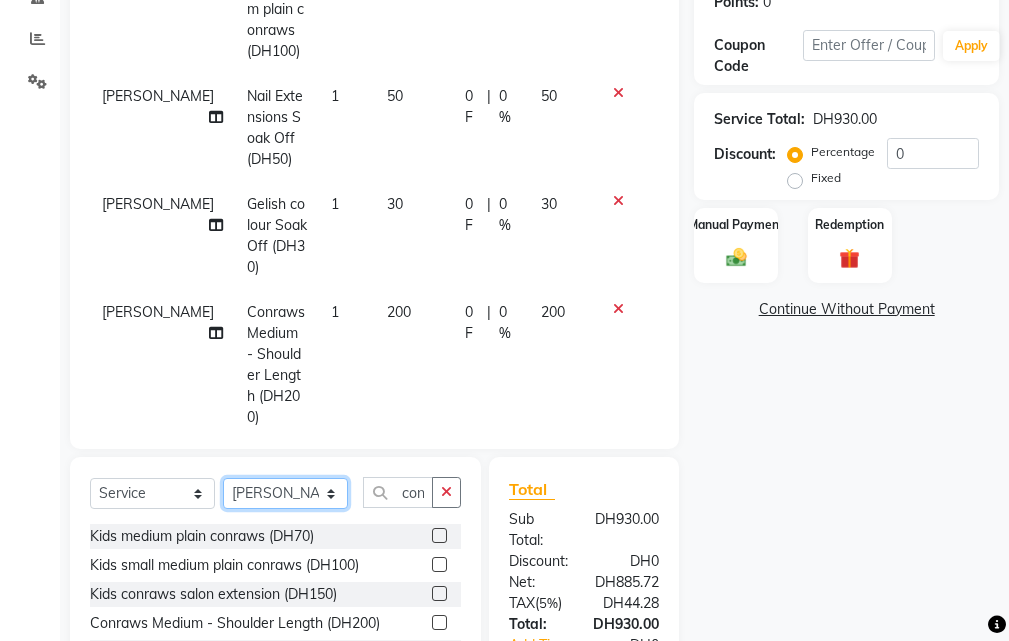 click on "Select Stylist [PERSON_NAME] Gift Enuneku [PERSON_NAME] [PERSON_NAME] [PERSON_NAME] [PERSON_NAME]" 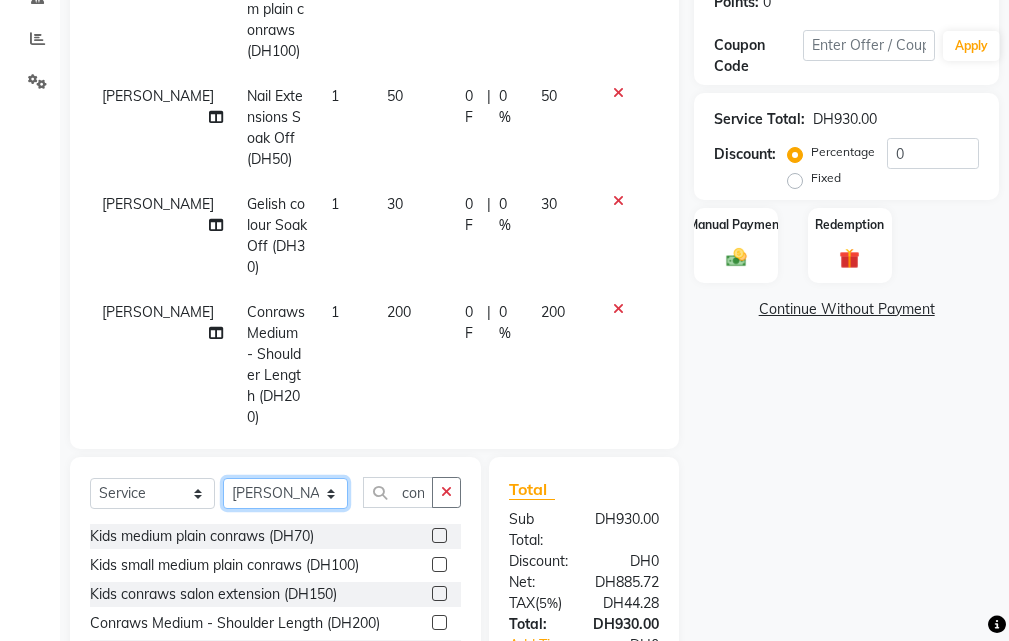 select on "20463" 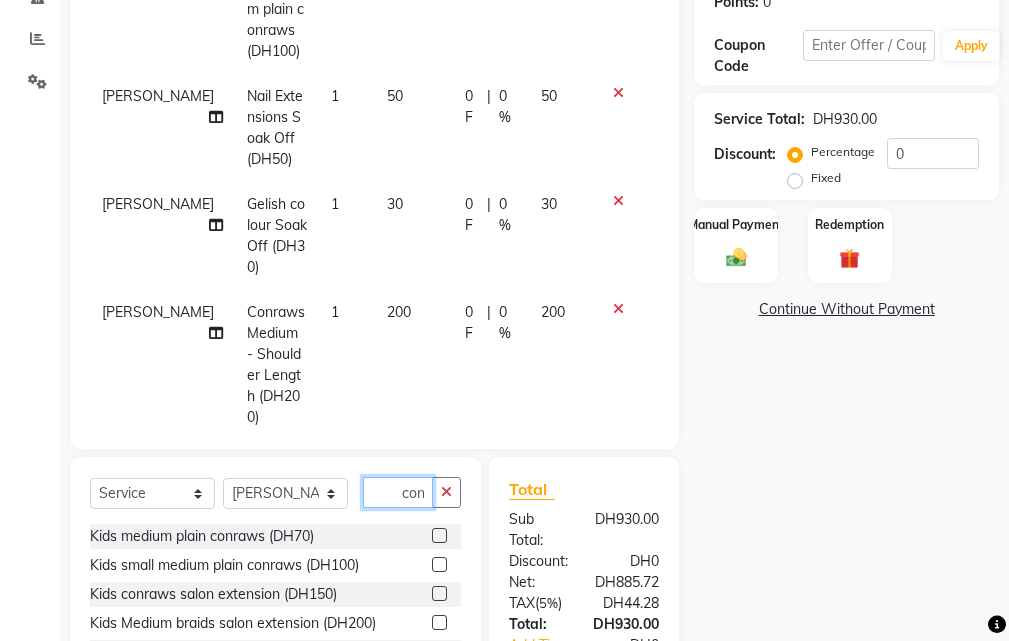 click on "con" 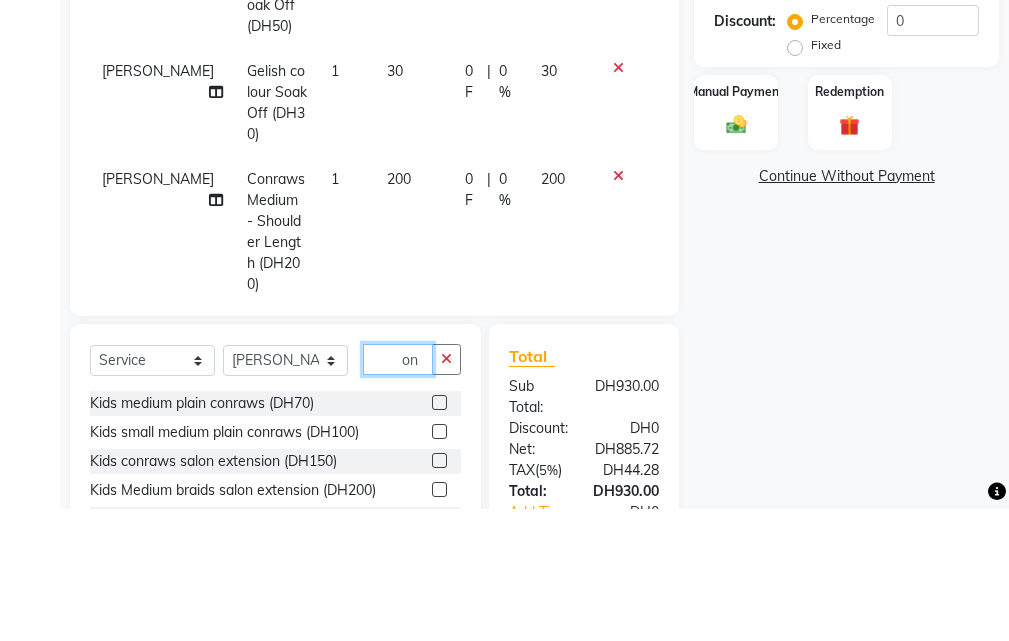 type on "n" 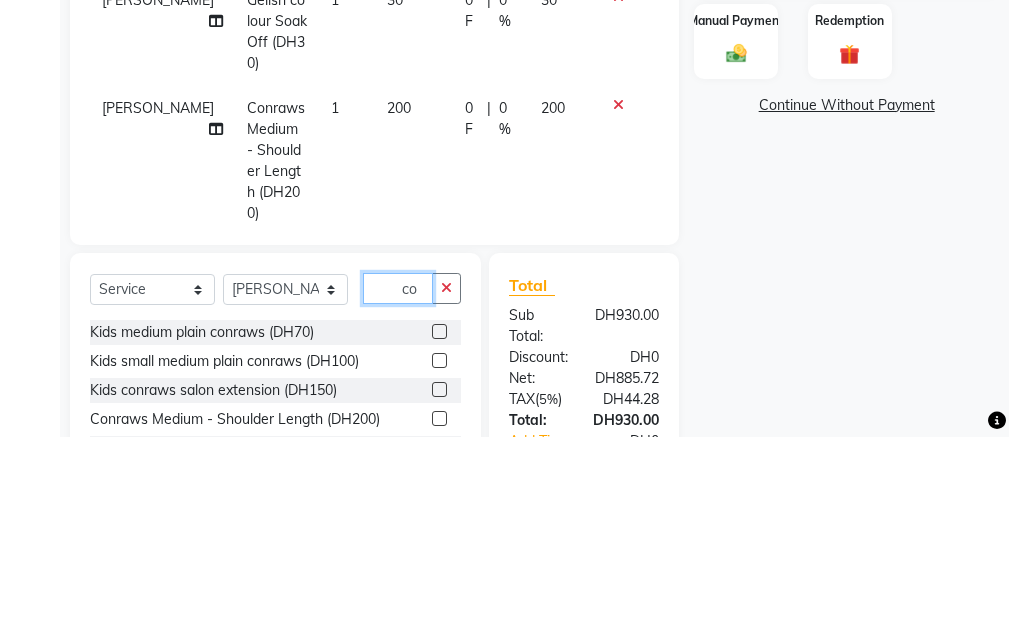 type on "con" 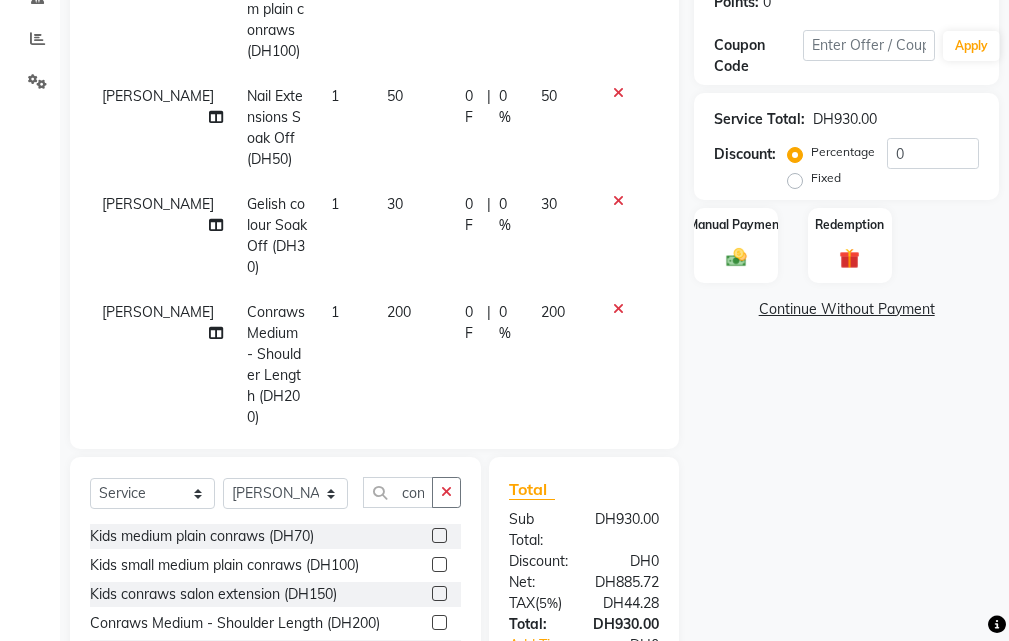 click 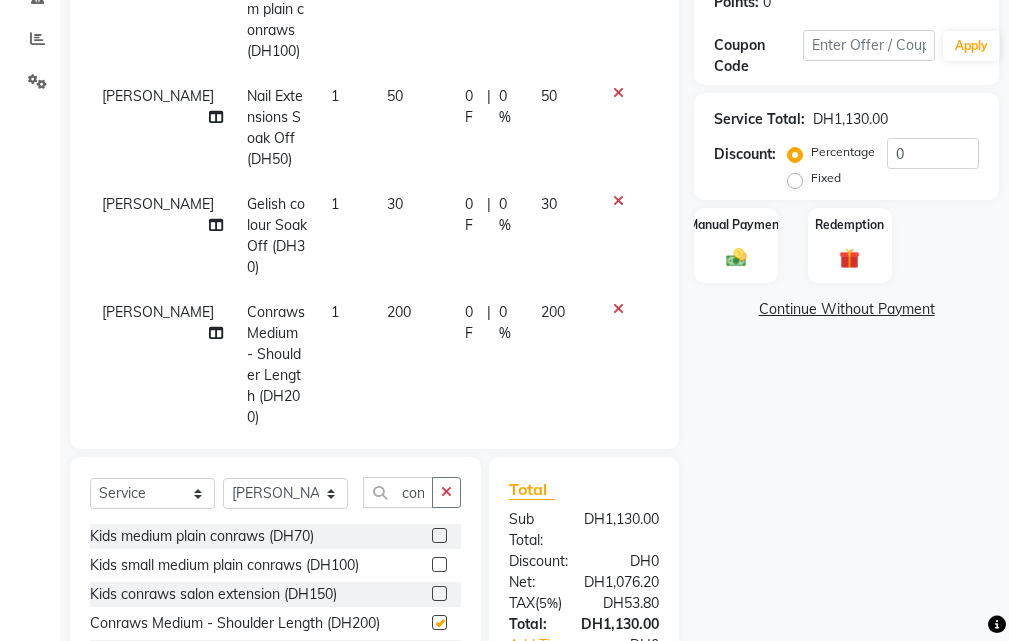 checkbox on "false" 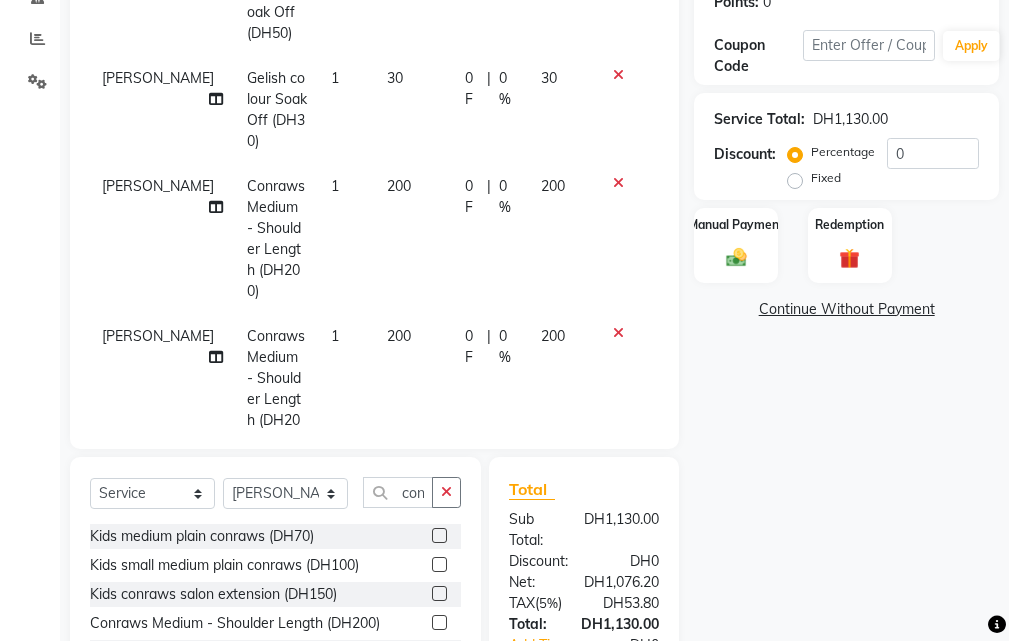 scroll, scrollTop: 561, scrollLeft: 0, axis: vertical 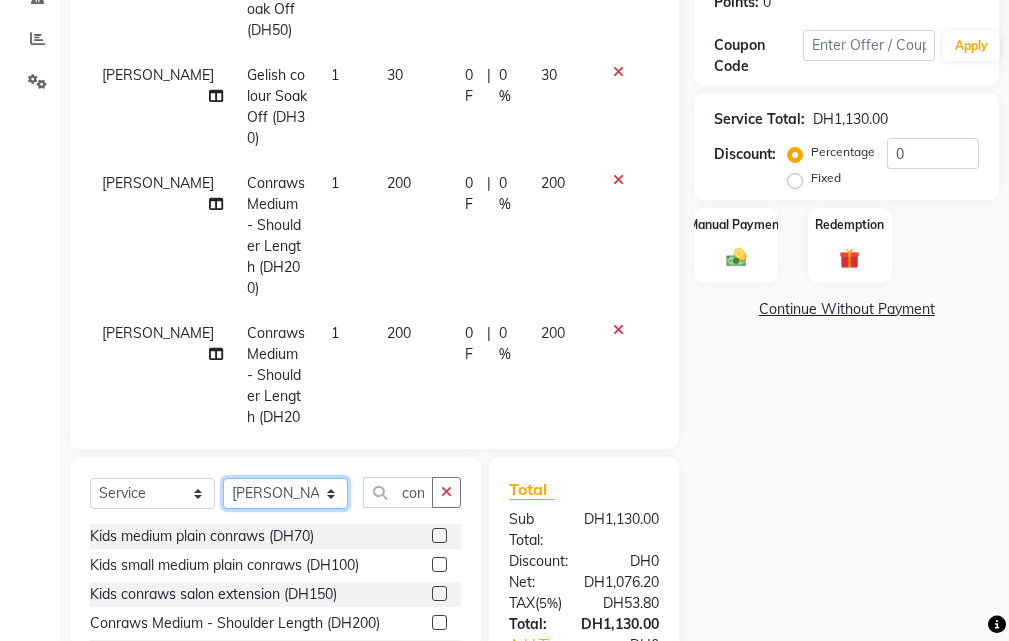 click on "Select Stylist [PERSON_NAME] Gift Enuneku [PERSON_NAME] [PERSON_NAME] [PERSON_NAME] [PERSON_NAME]" 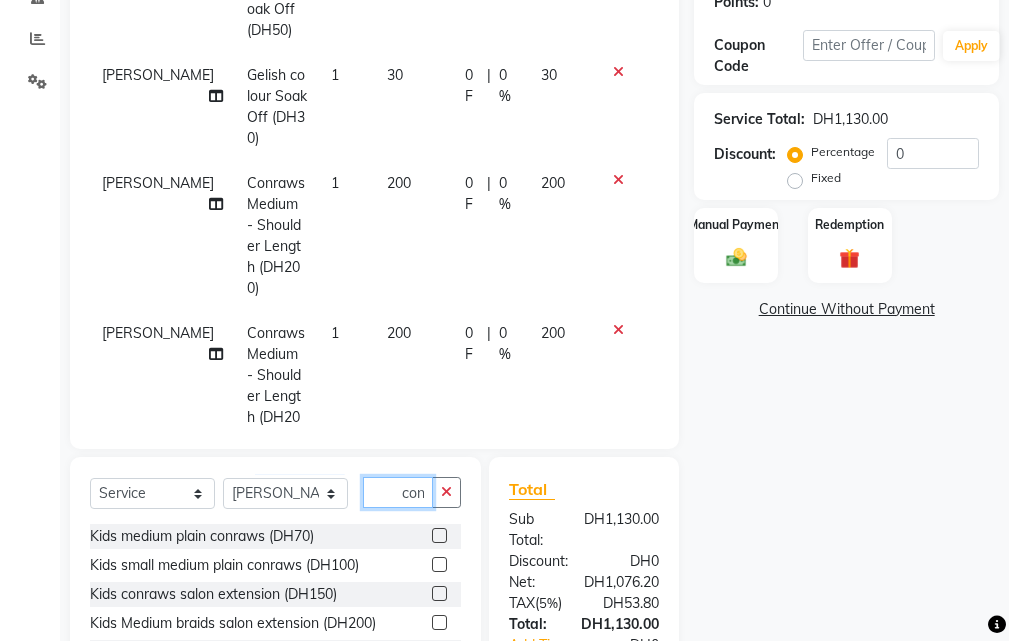 click on "con" 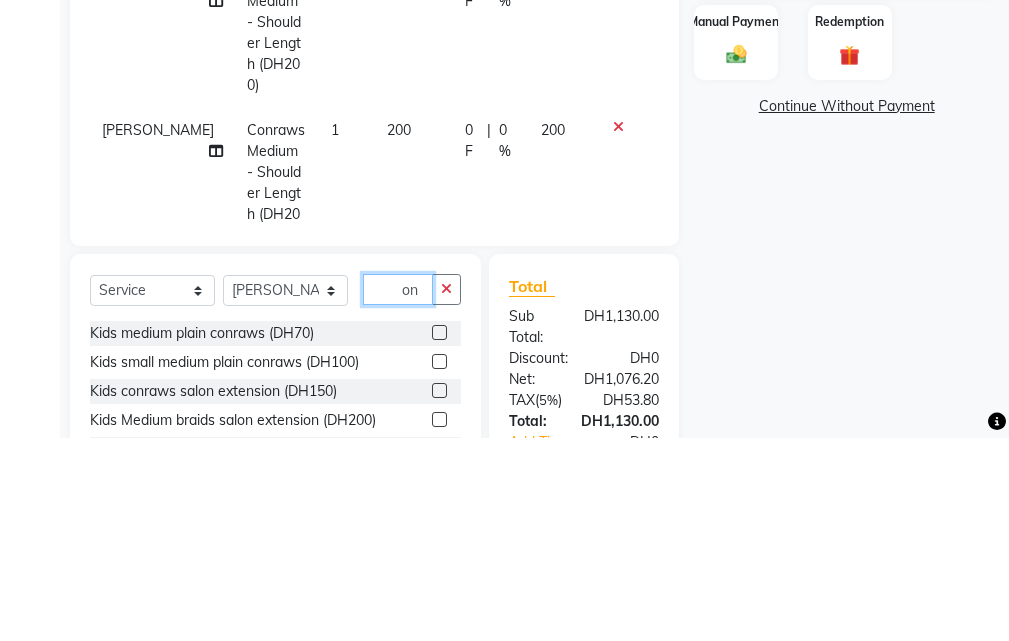 type on "n" 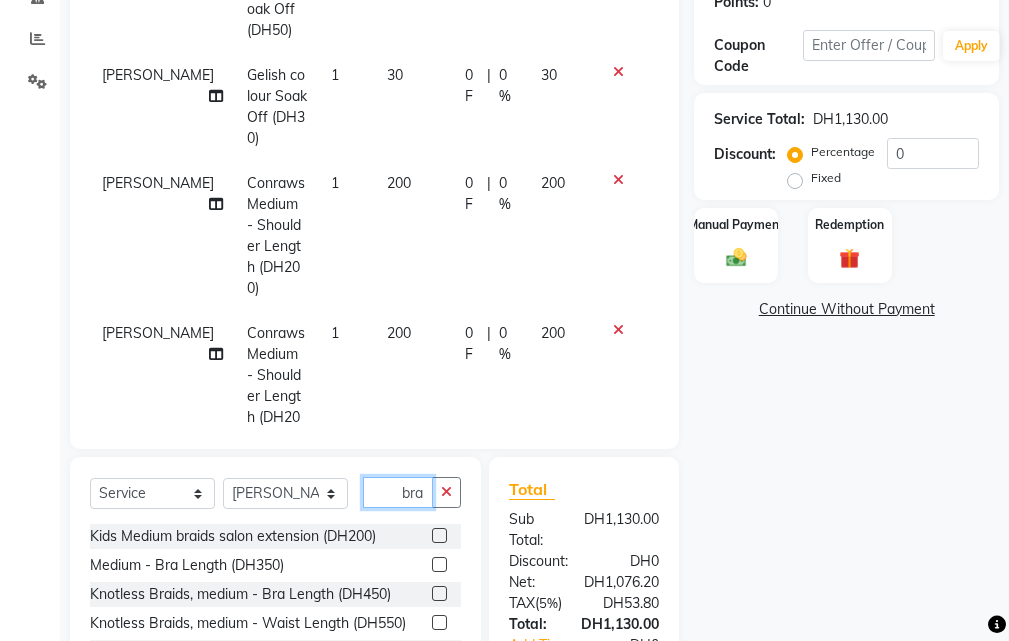 type on "bra" 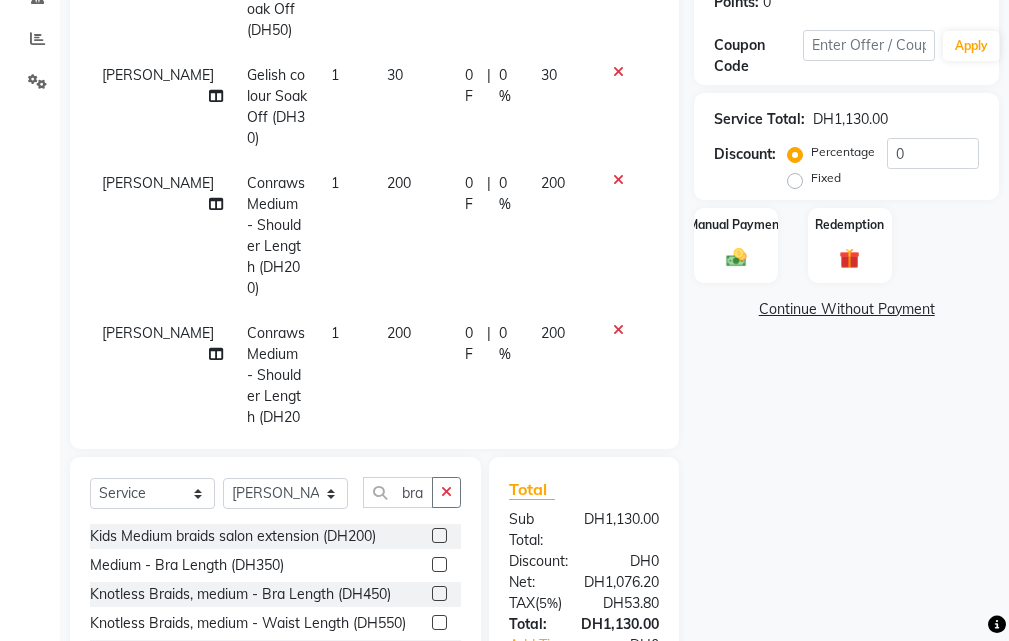 click 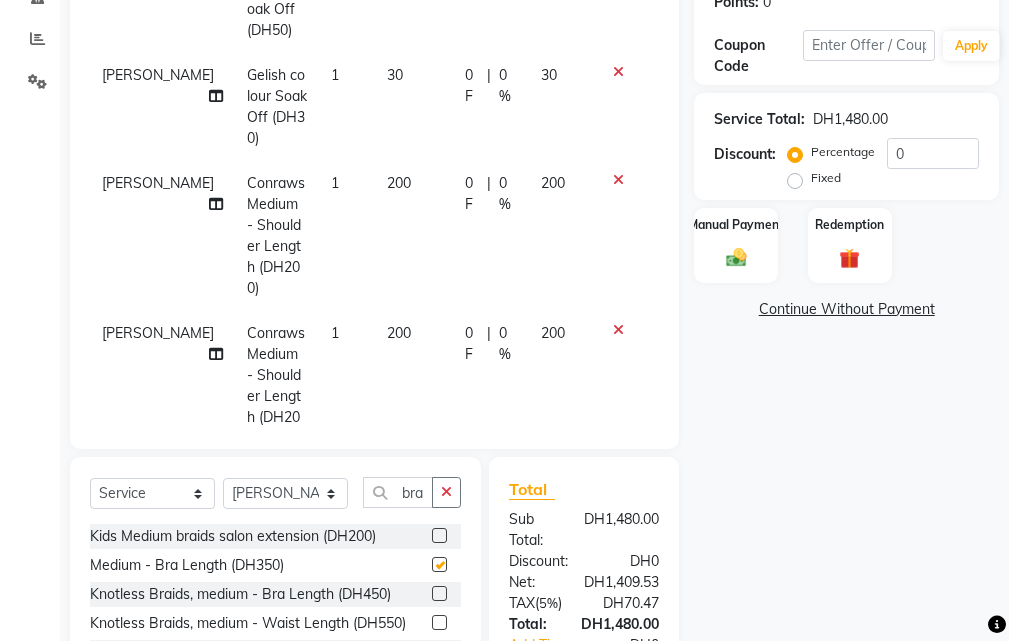 checkbox on "false" 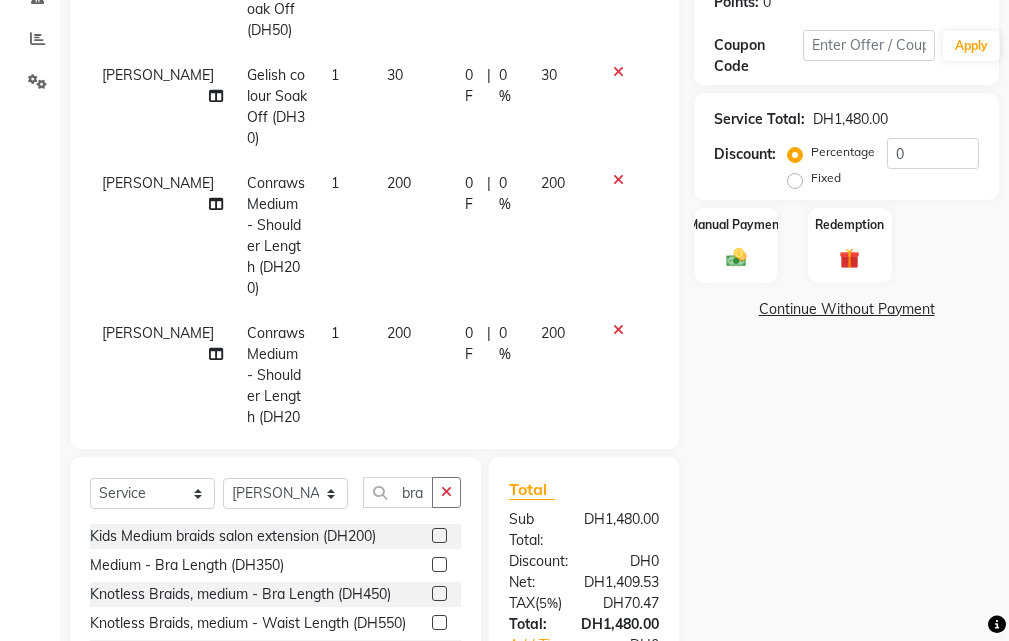 scroll, scrollTop: 669, scrollLeft: 0, axis: vertical 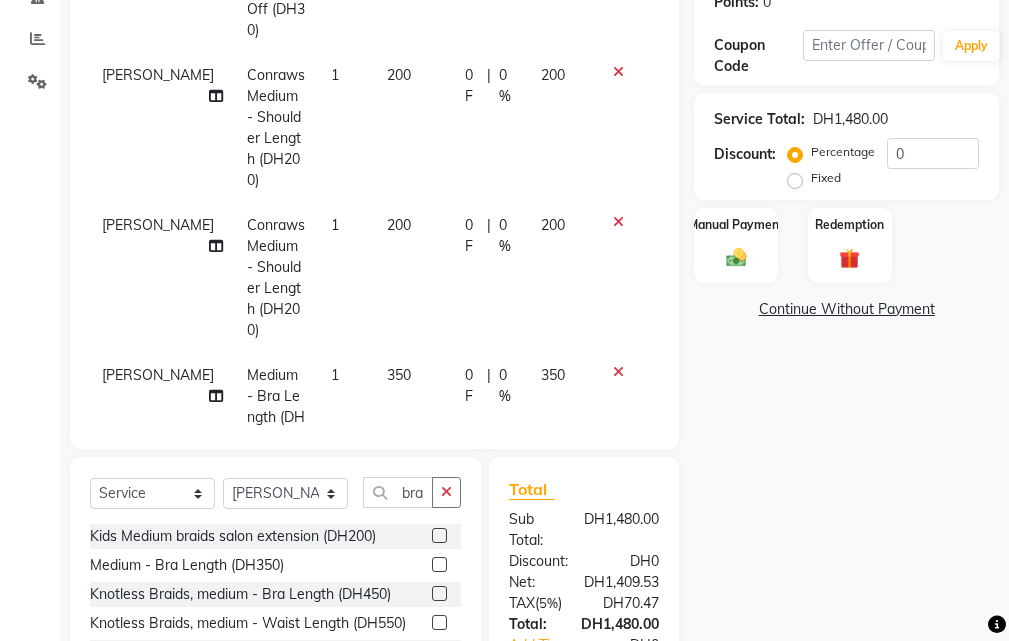 click 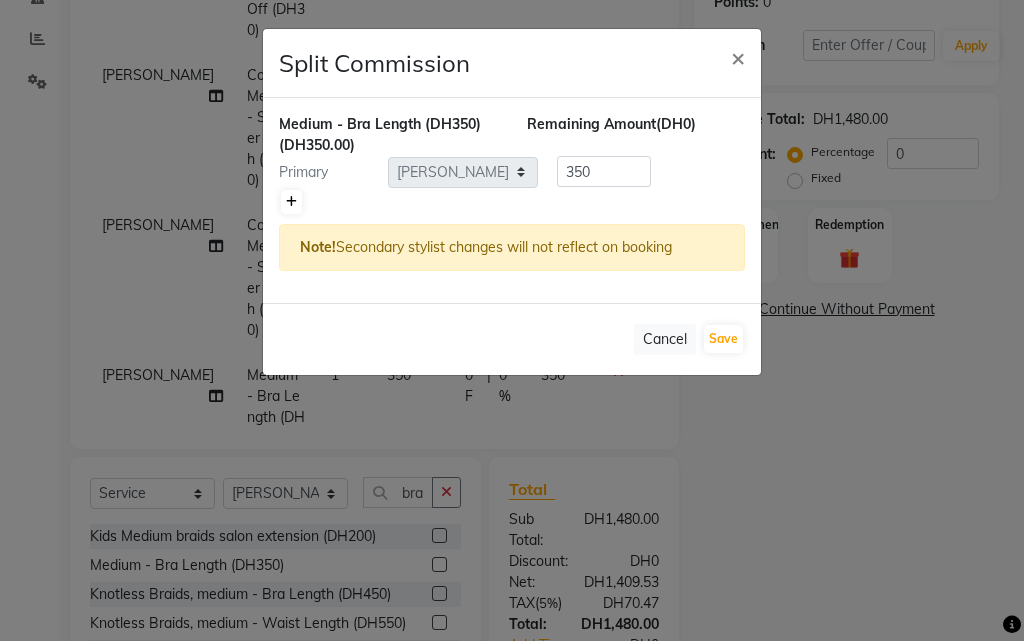 click 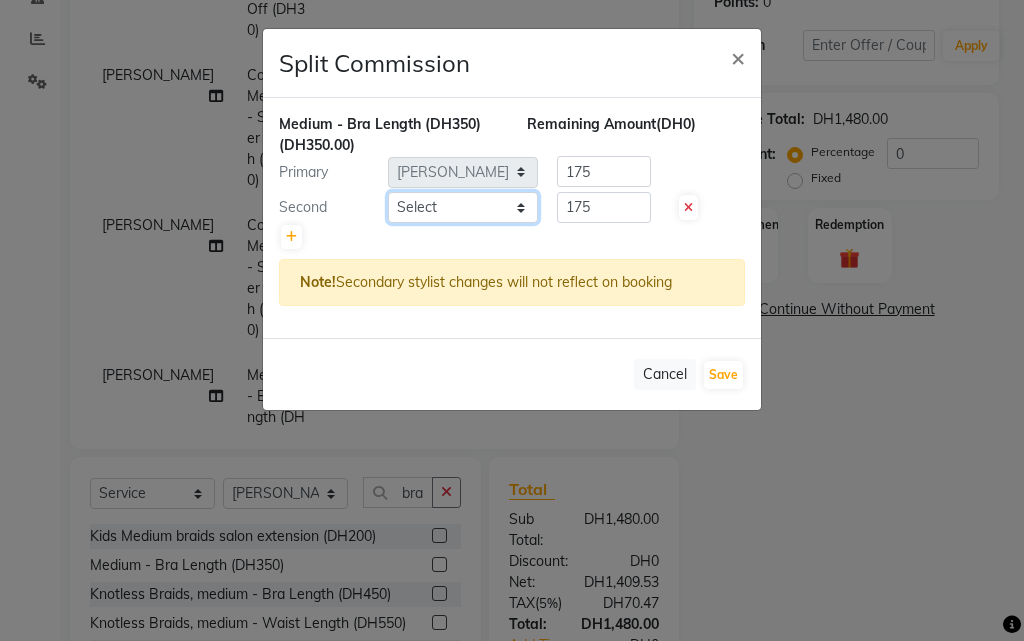 click on "Select  [PERSON_NAME]   Gift Enuneku   [PERSON_NAME]   [PERSON_NAME]   [PERSON_NAME]   [PERSON_NAME]" 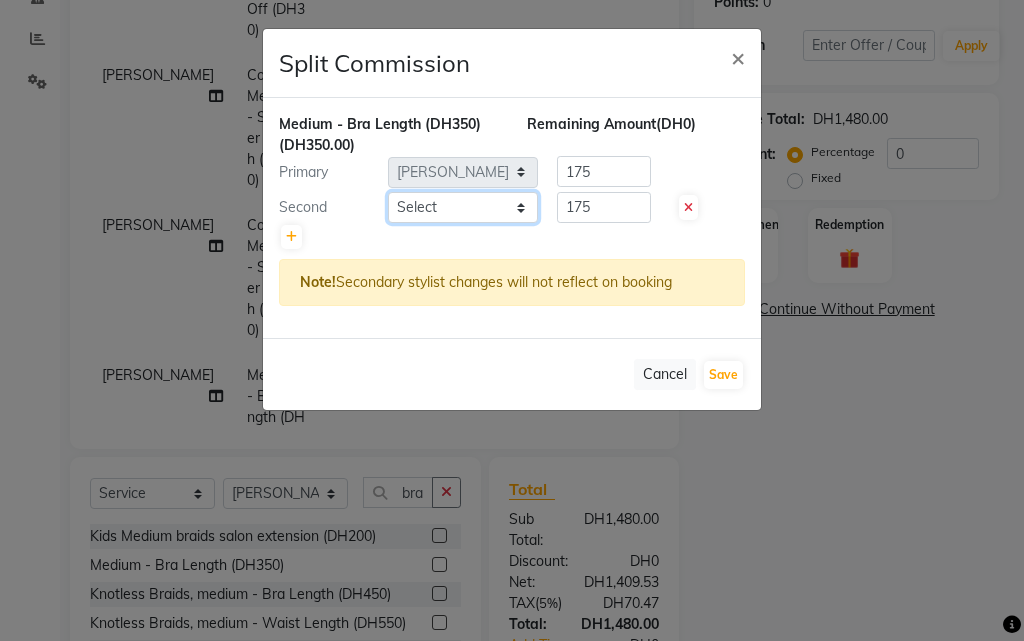 select on "37328" 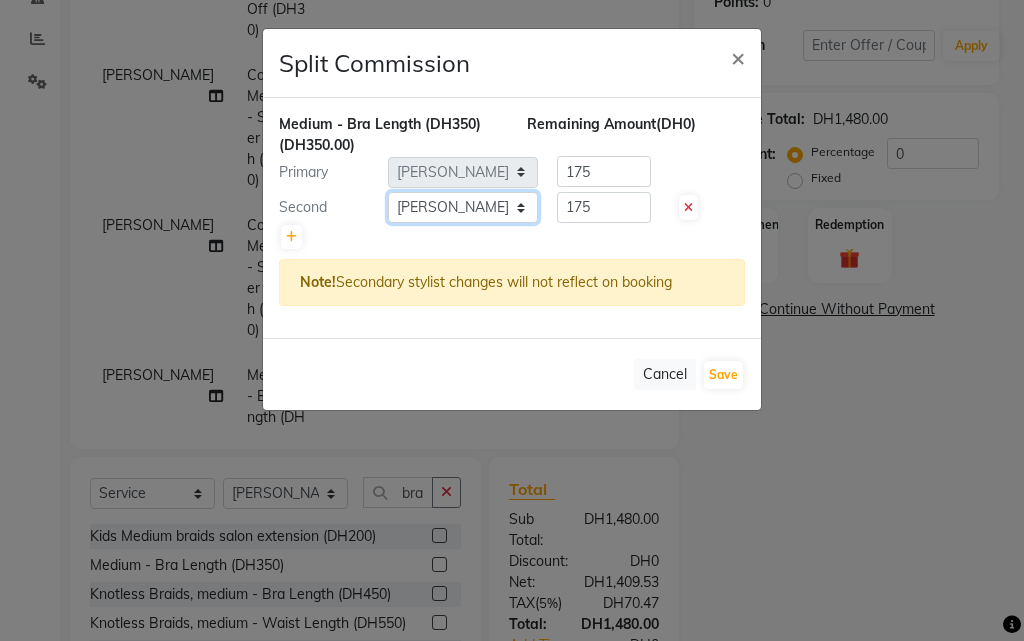 click on "Select  [PERSON_NAME]   Gift Enuneku   [PERSON_NAME]   [PERSON_NAME]   [PERSON_NAME]   [PERSON_NAME]" 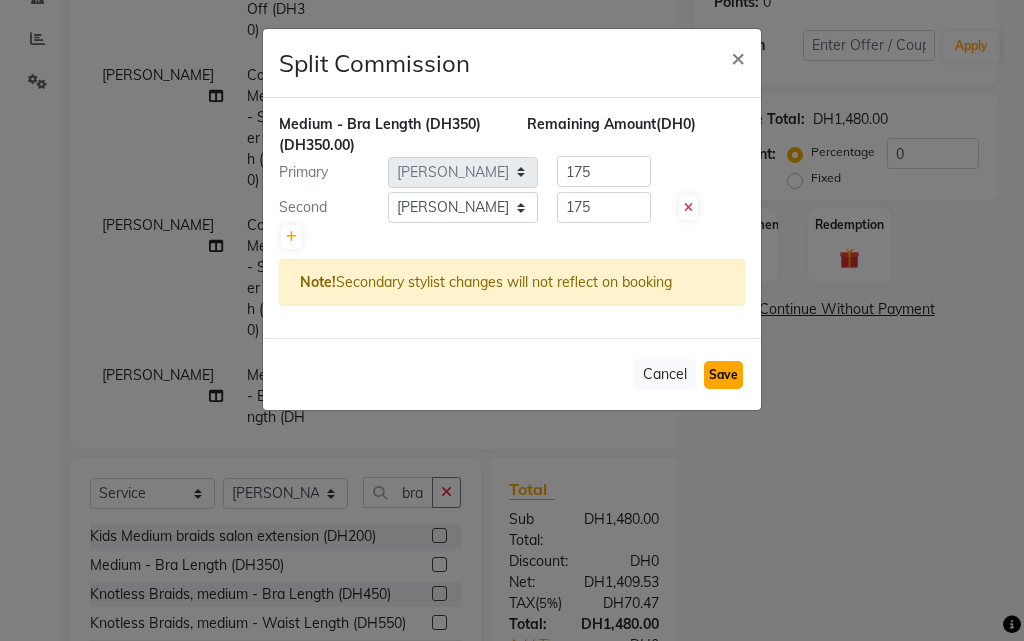 click on "Save" 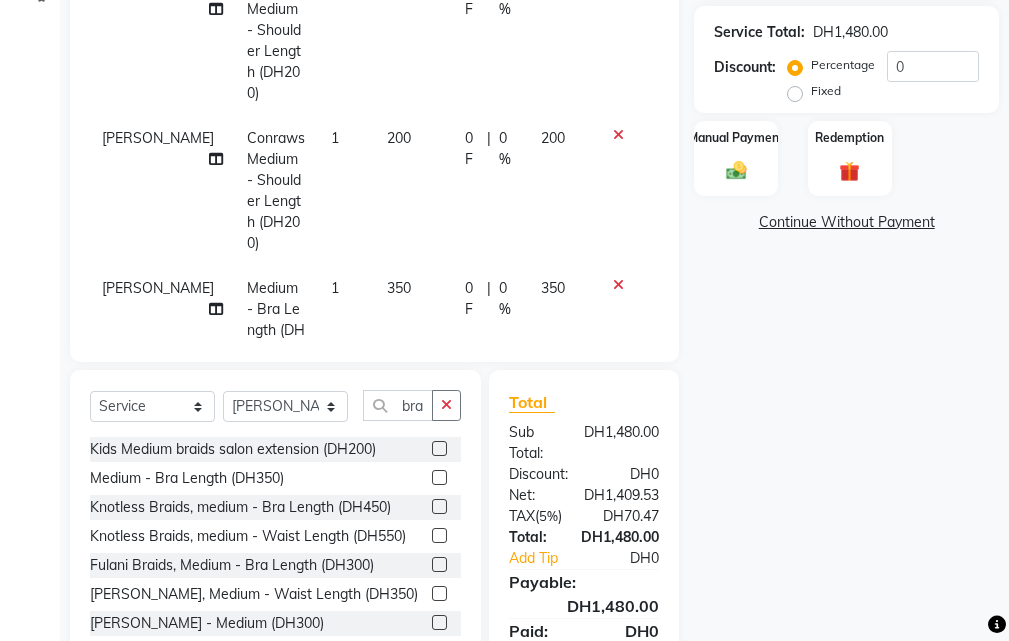 scroll, scrollTop: 531, scrollLeft: 0, axis: vertical 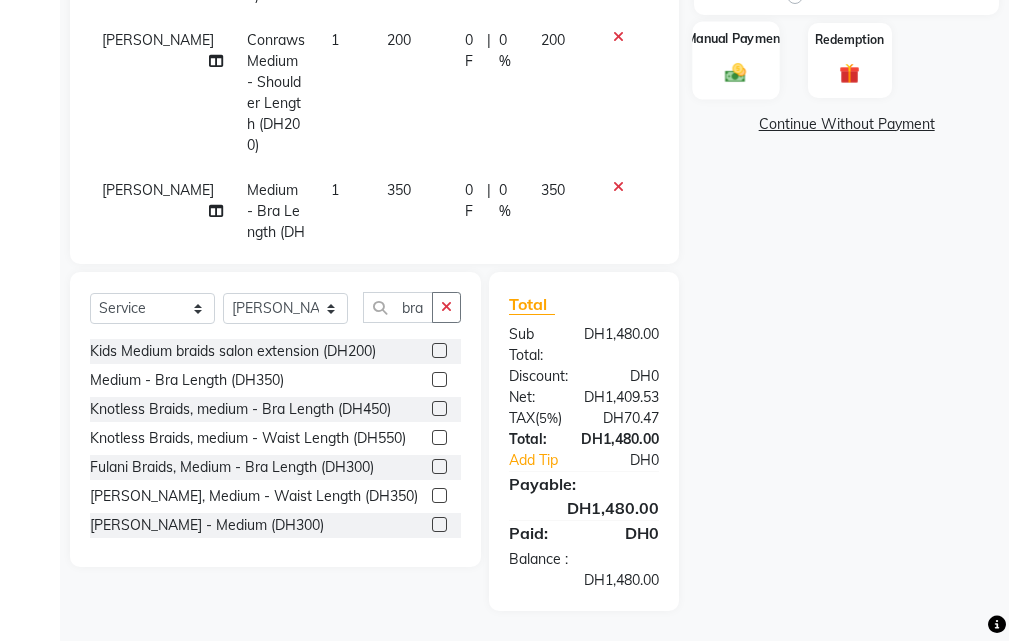 click 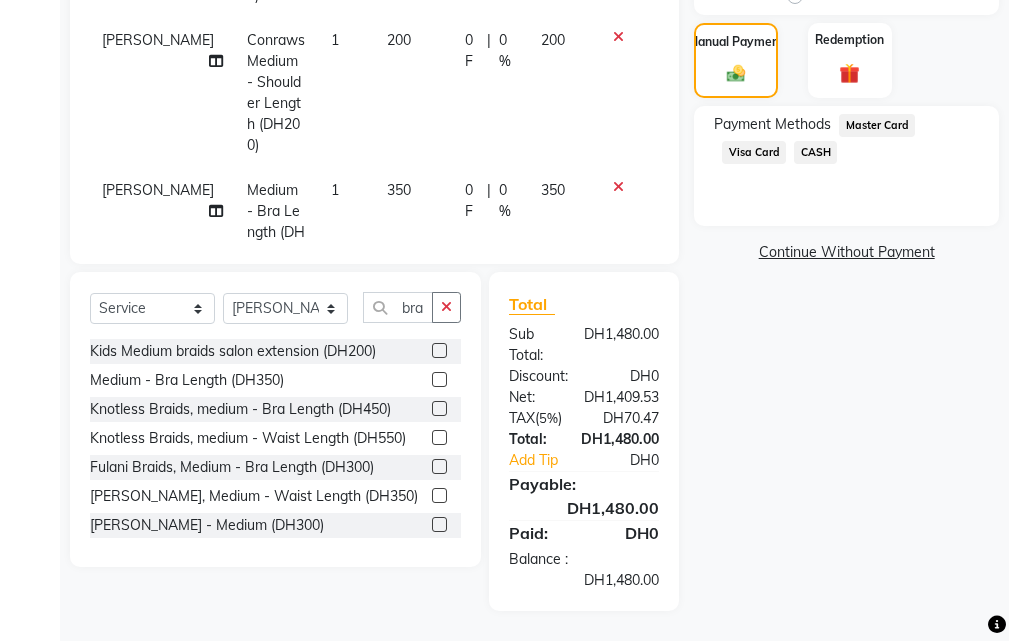 click on "Visa Card" 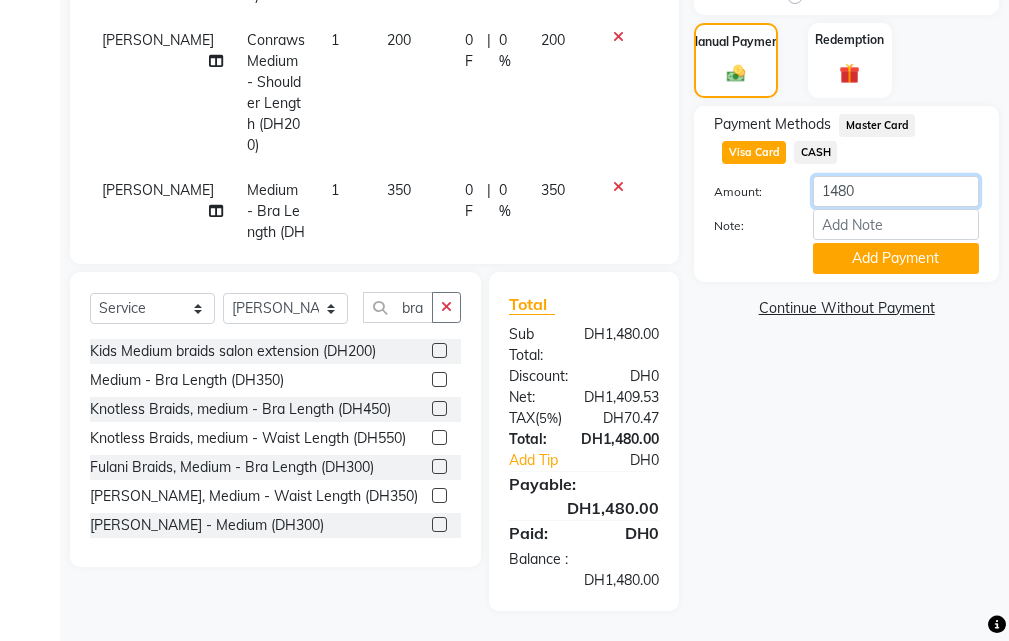 click on "1480" 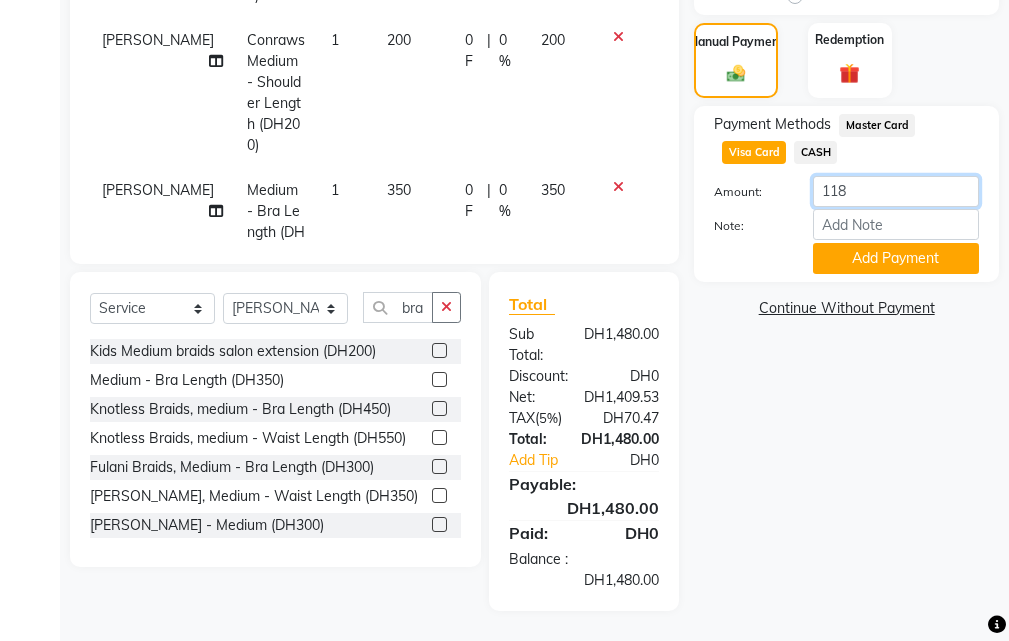 type on "1180" 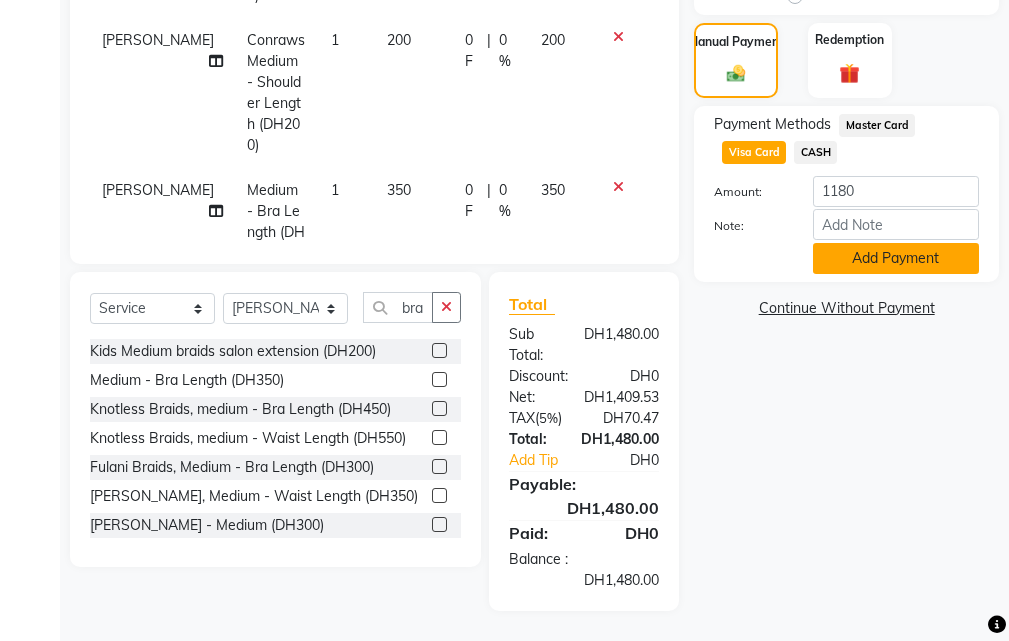 click on "Add Payment" 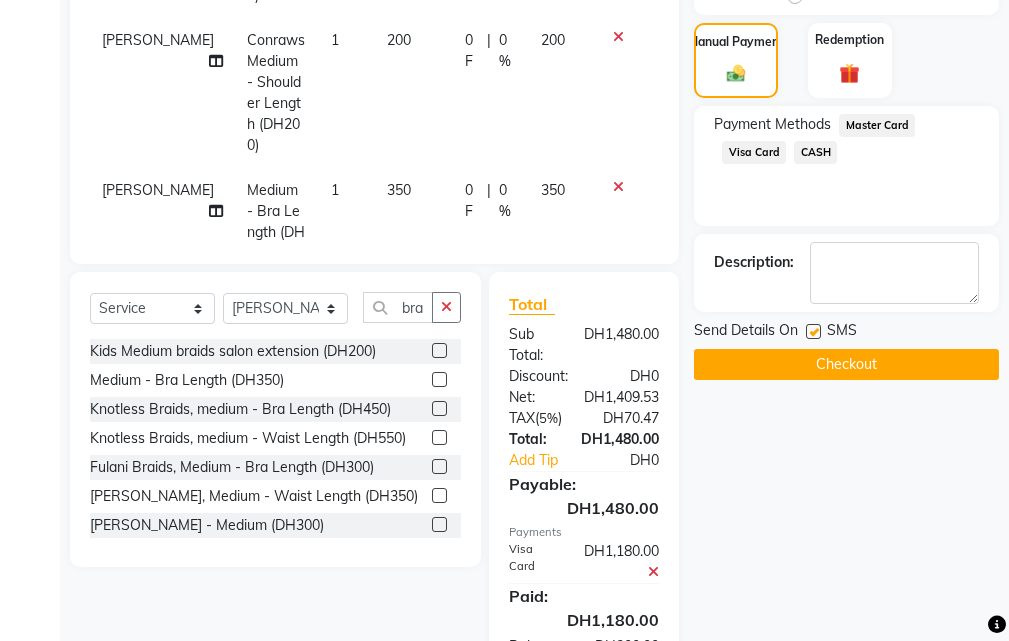 click 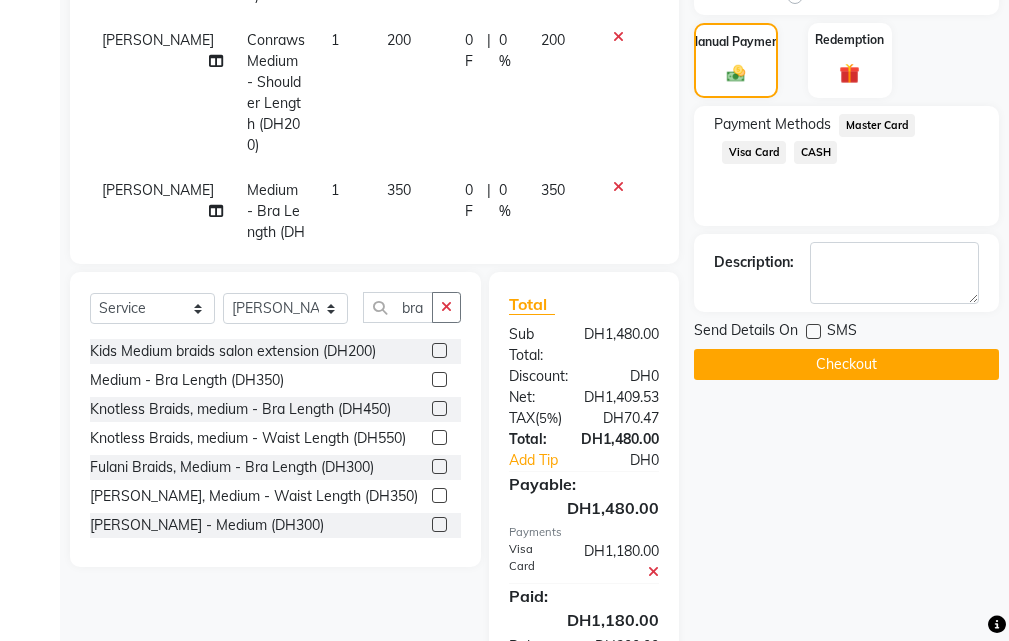 click on "CASH" 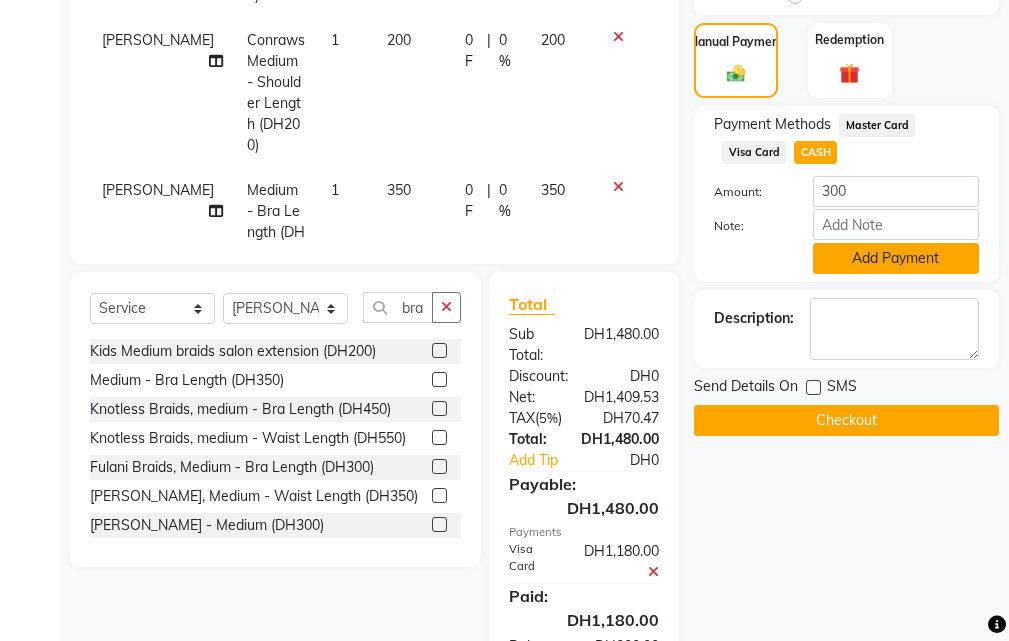 click on "Add Payment" 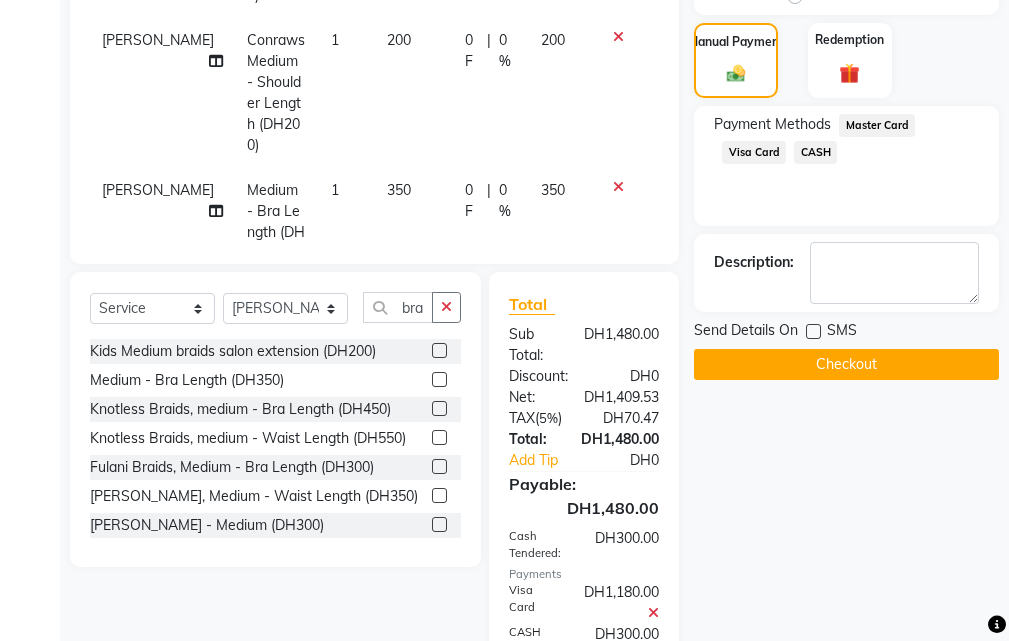 click on "Checkout" 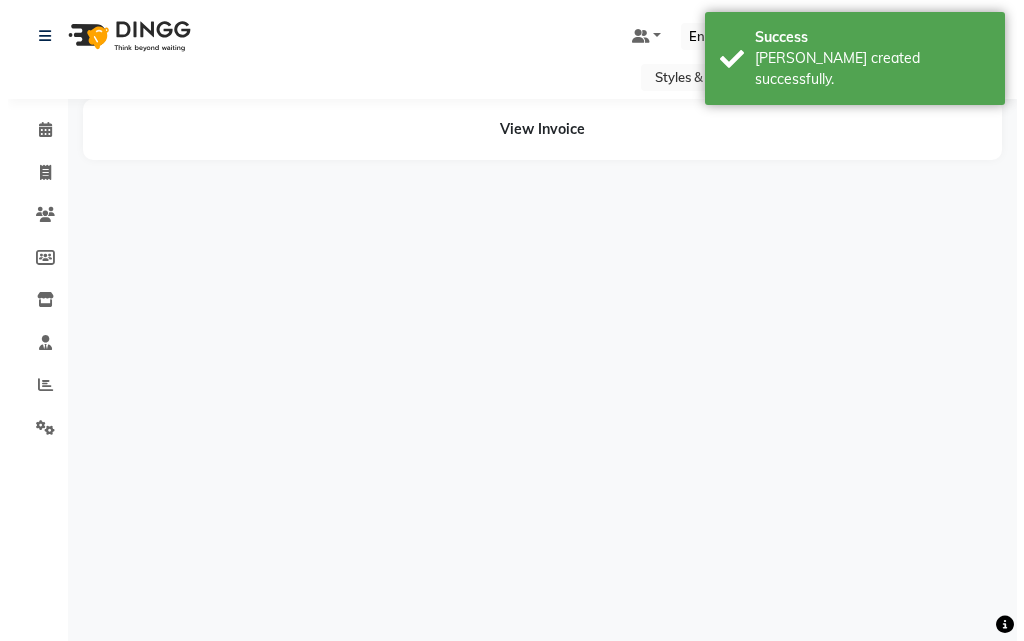scroll, scrollTop: 0, scrollLeft: 0, axis: both 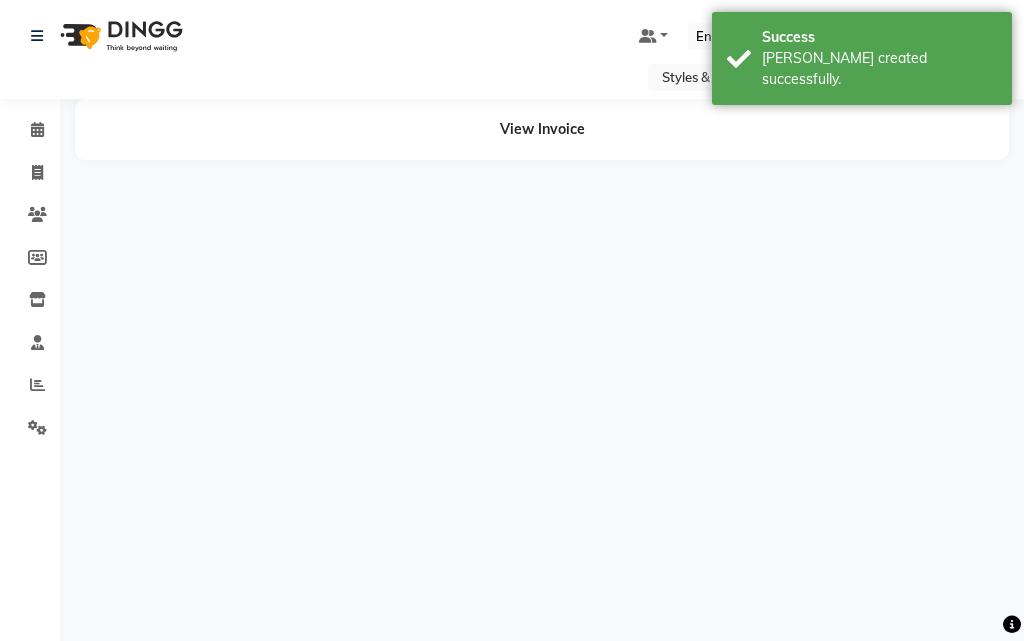 select on "41788" 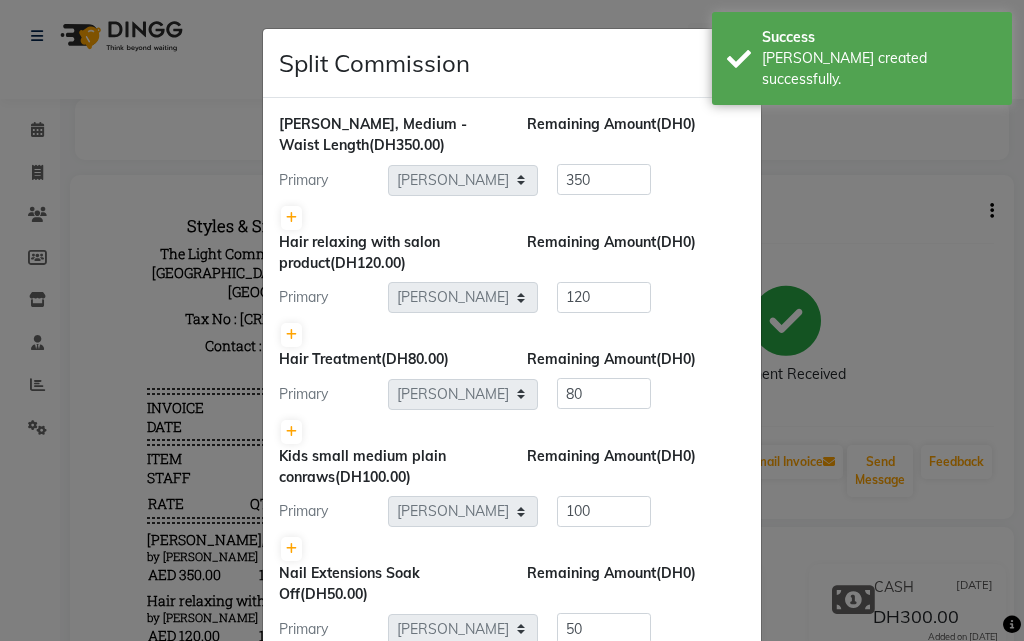 scroll, scrollTop: 0, scrollLeft: 0, axis: both 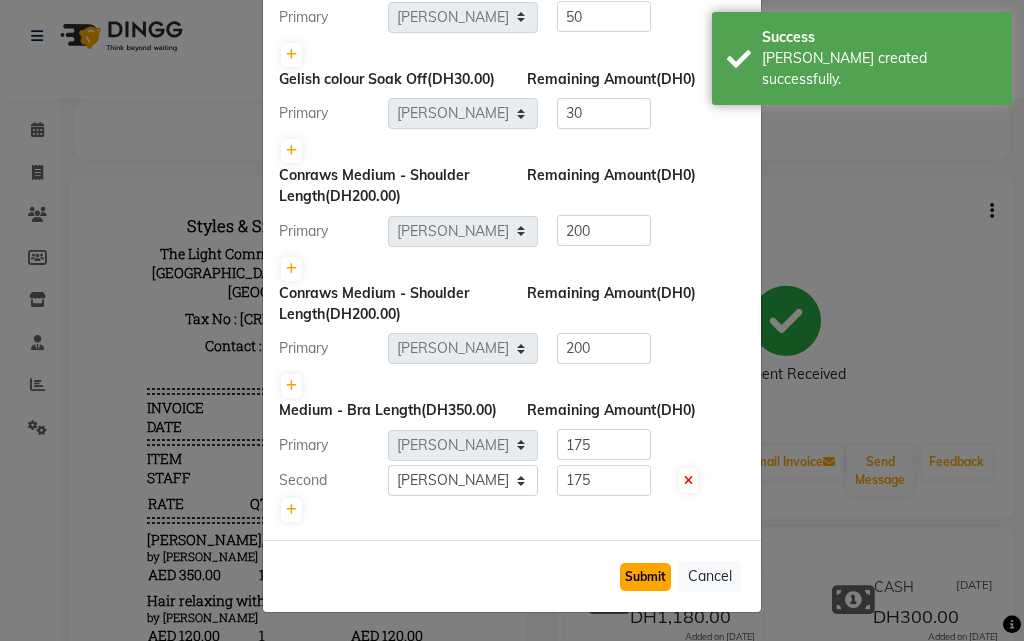 click on "Submit" 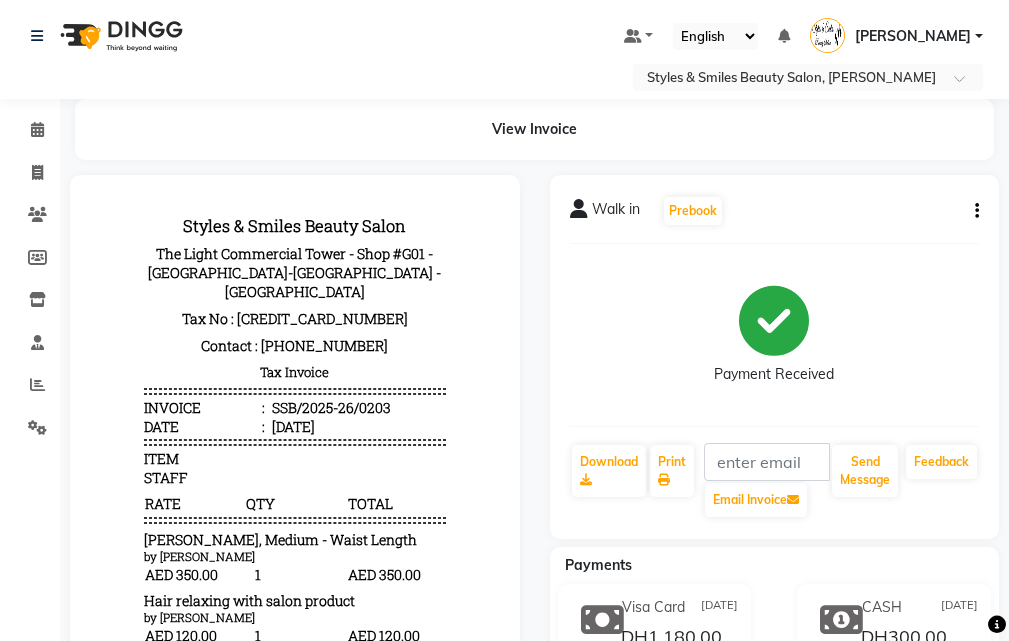 click on "View Invoice" 